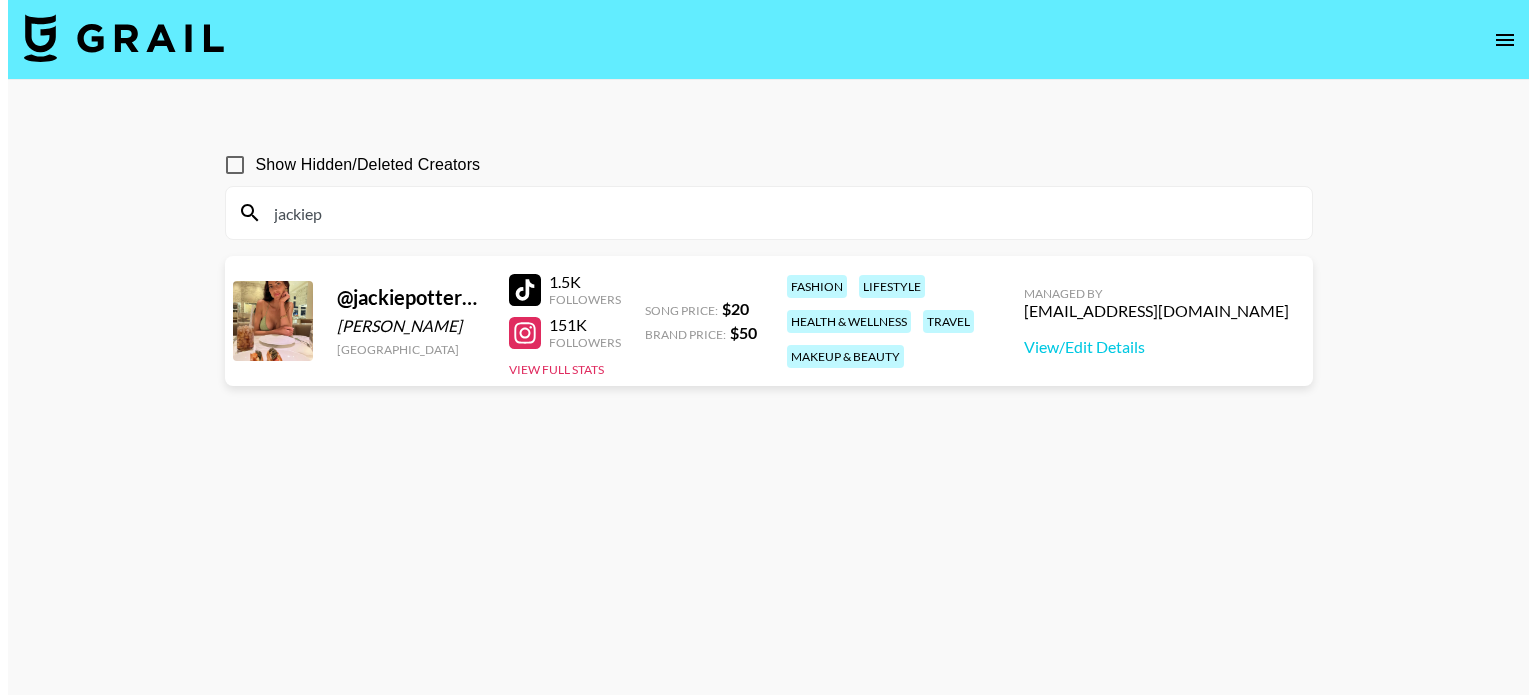 scroll, scrollTop: 0, scrollLeft: 0, axis: both 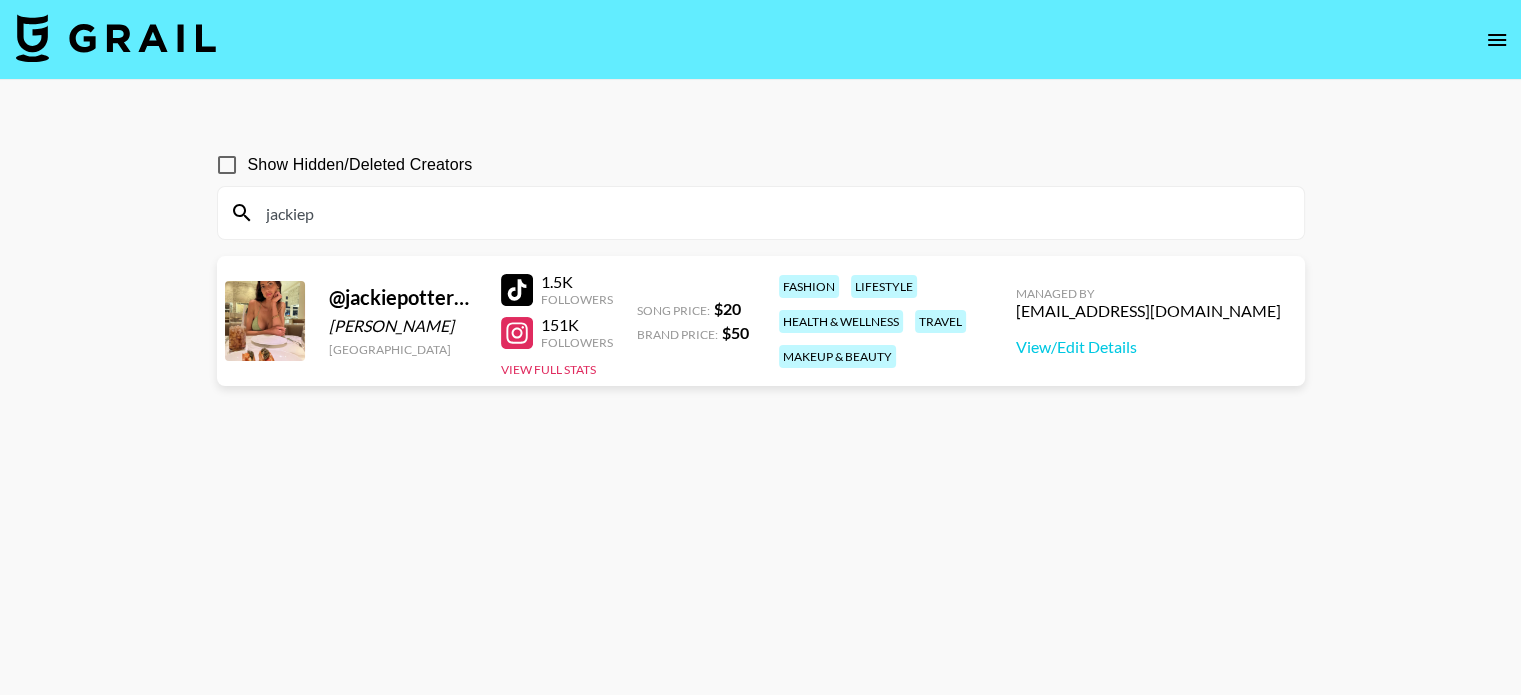 click 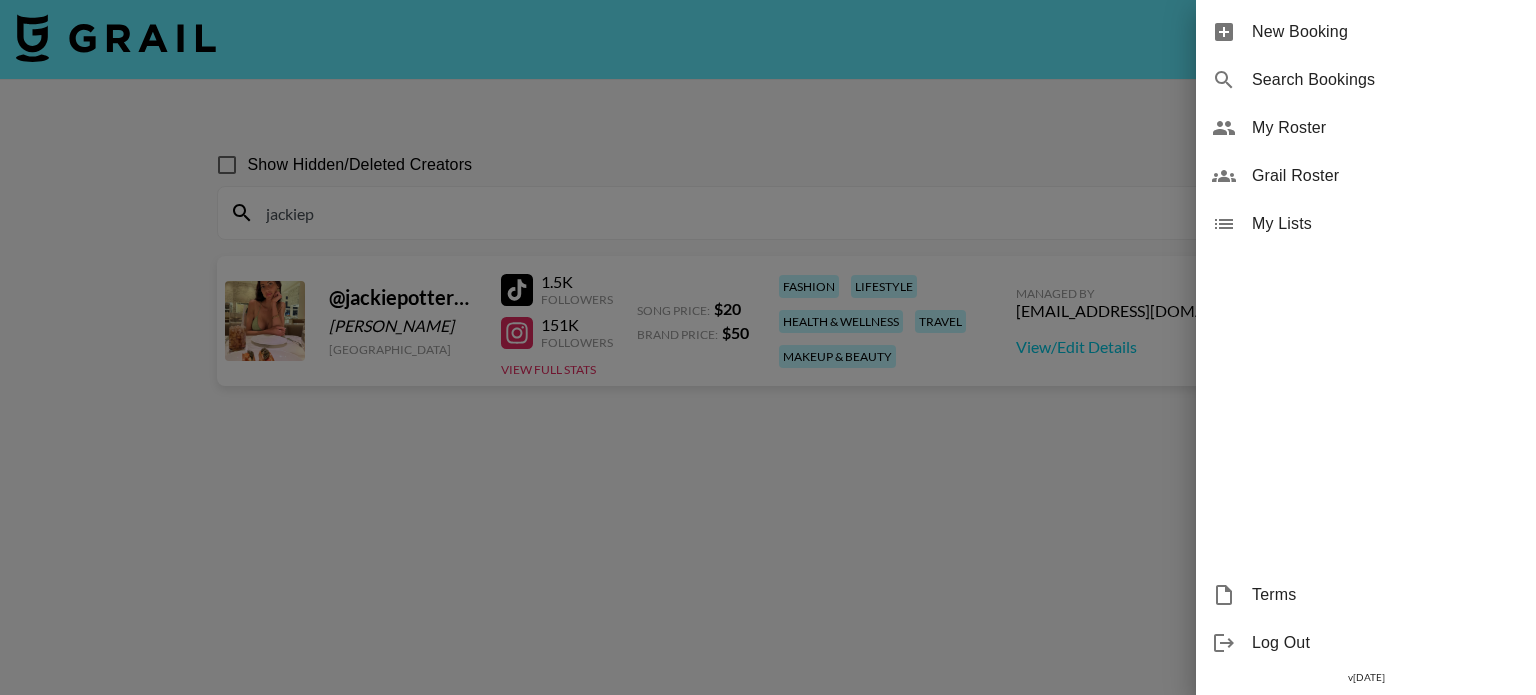 click on "New Booking" at bounding box center [1386, 32] 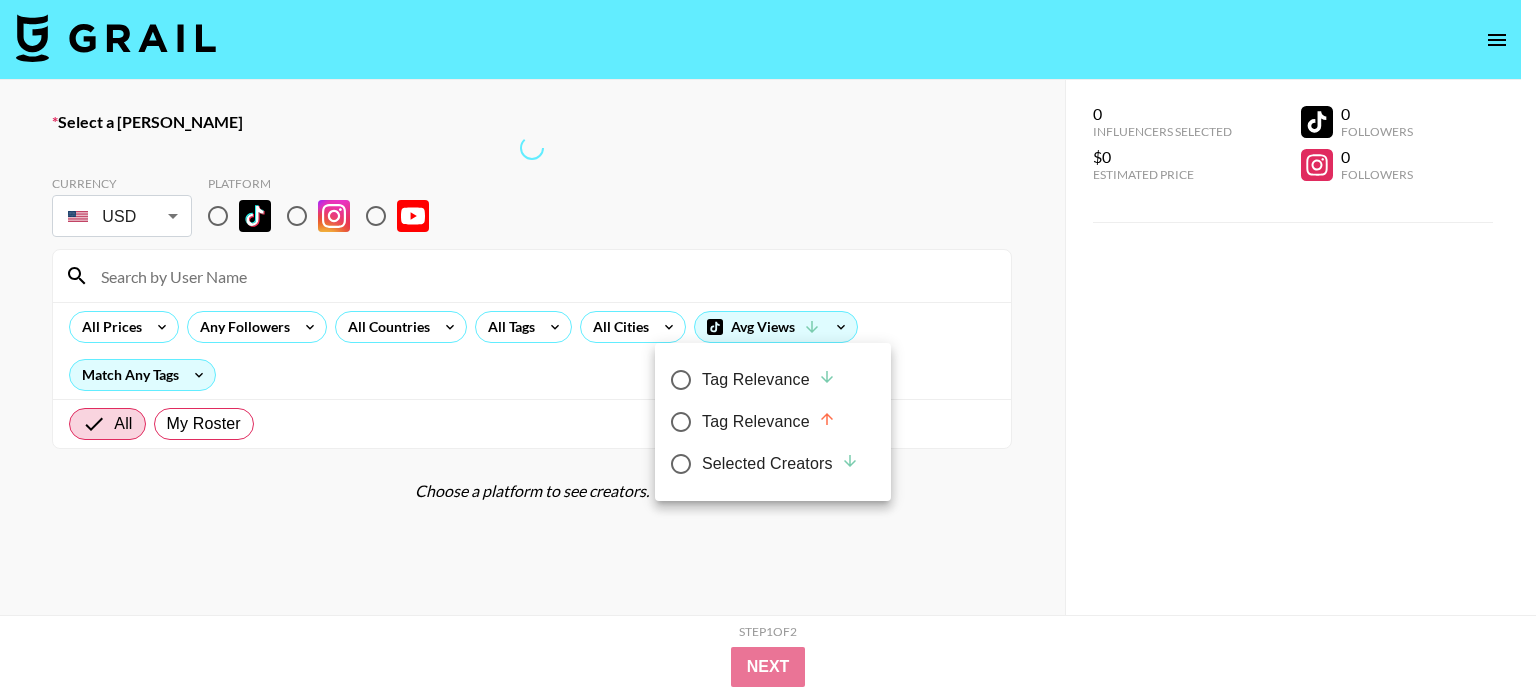 click at bounding box center [768, 347] 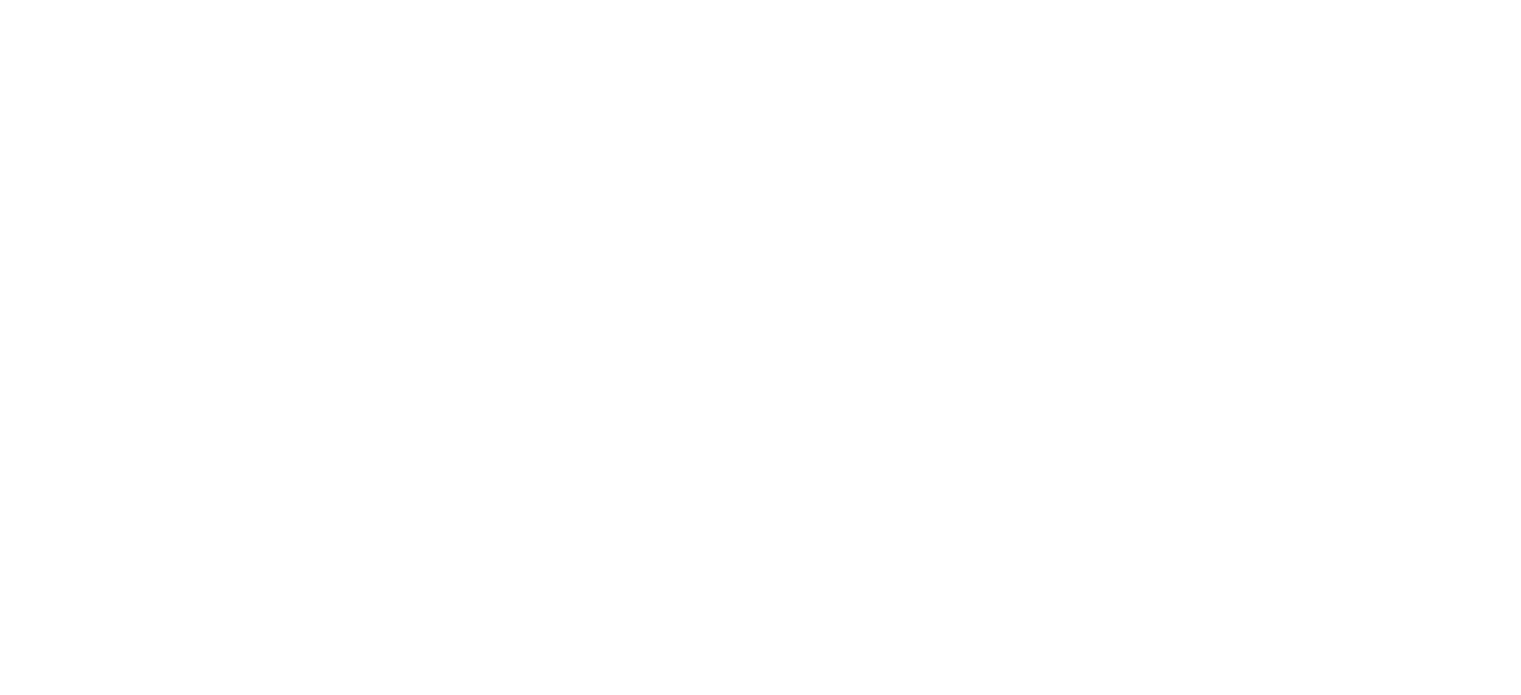 scroll, scrollTop: 0, scrollLeft: 0, axis: both 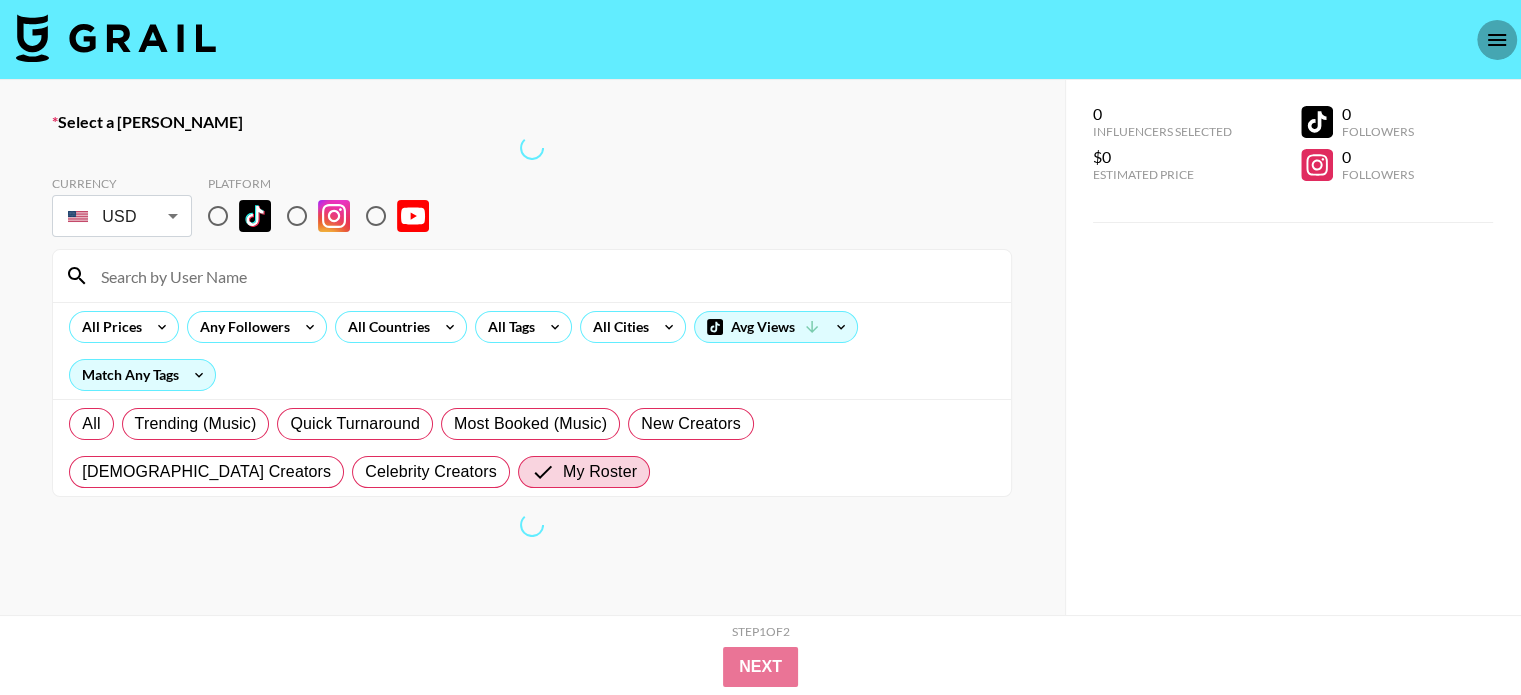 click 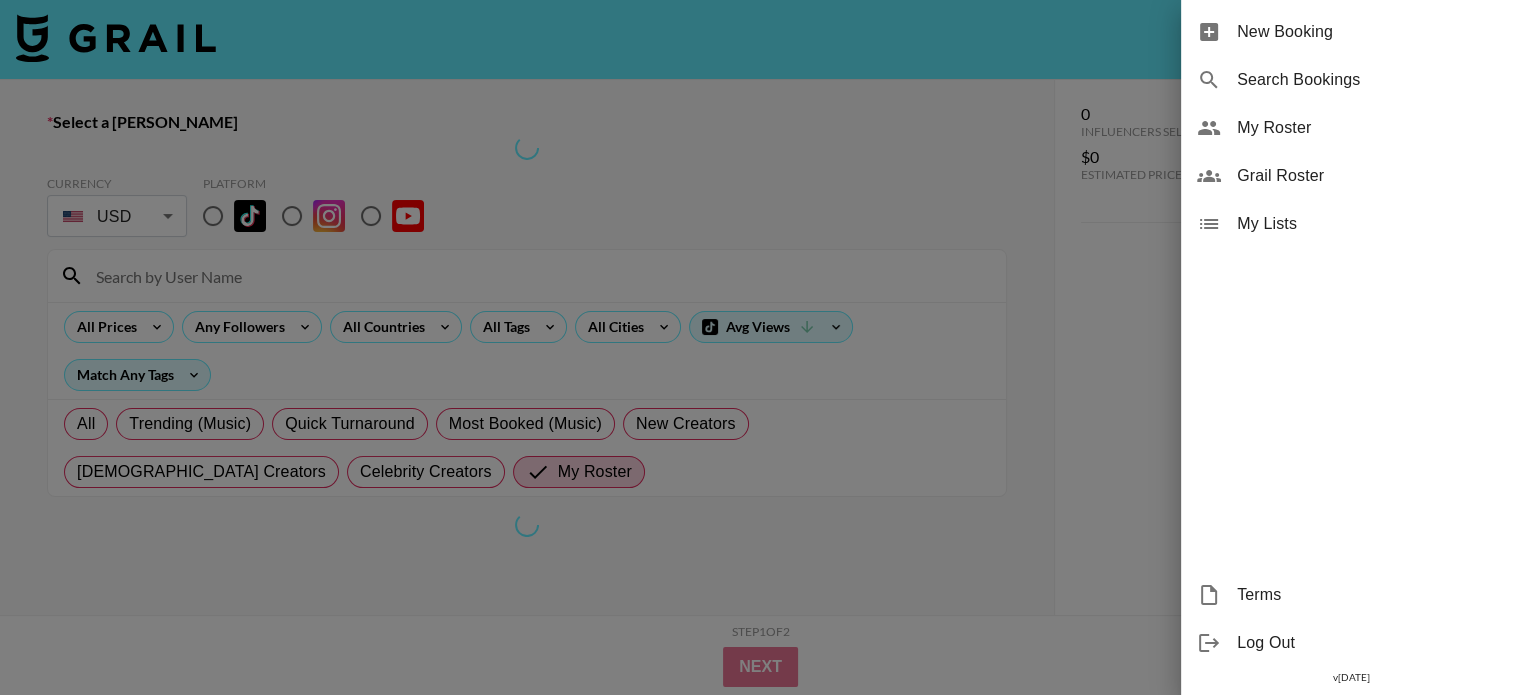 click at bounding box center (760, 347) 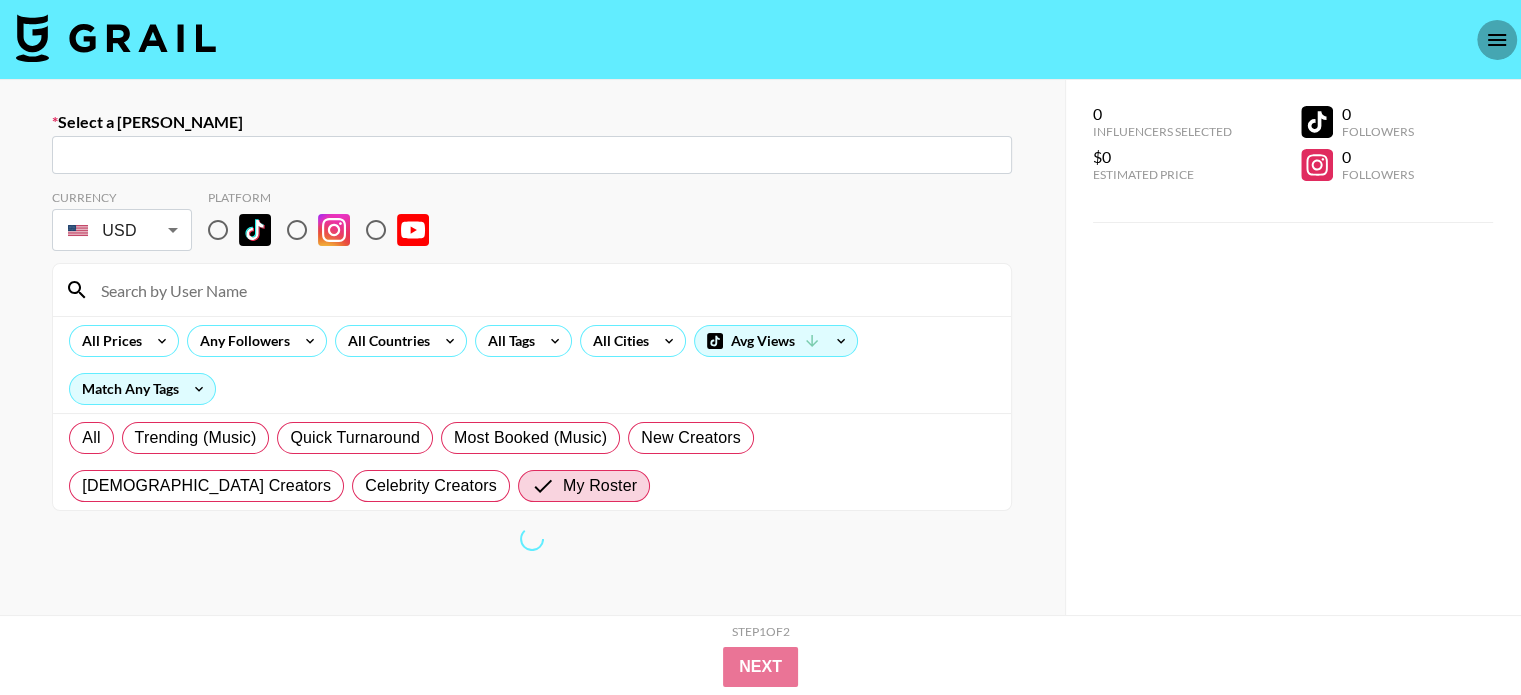 click 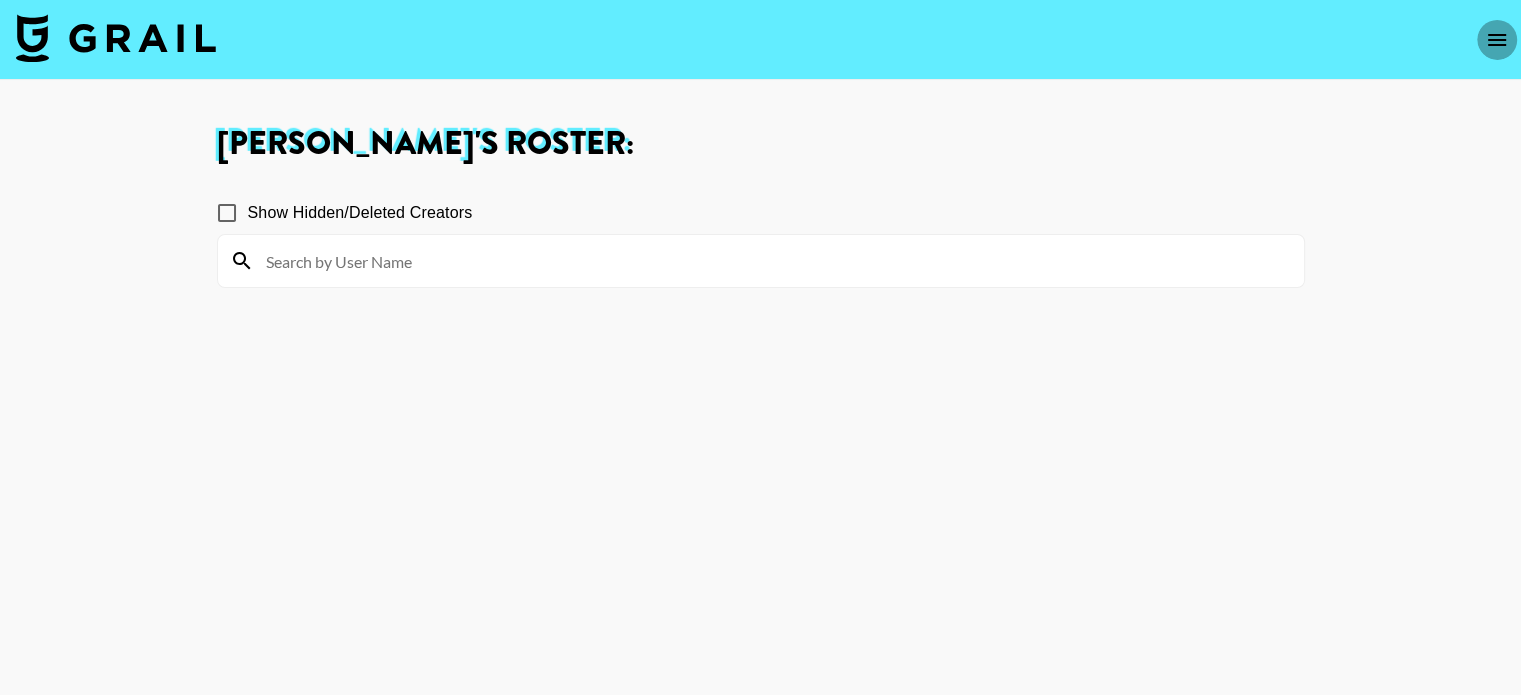 click 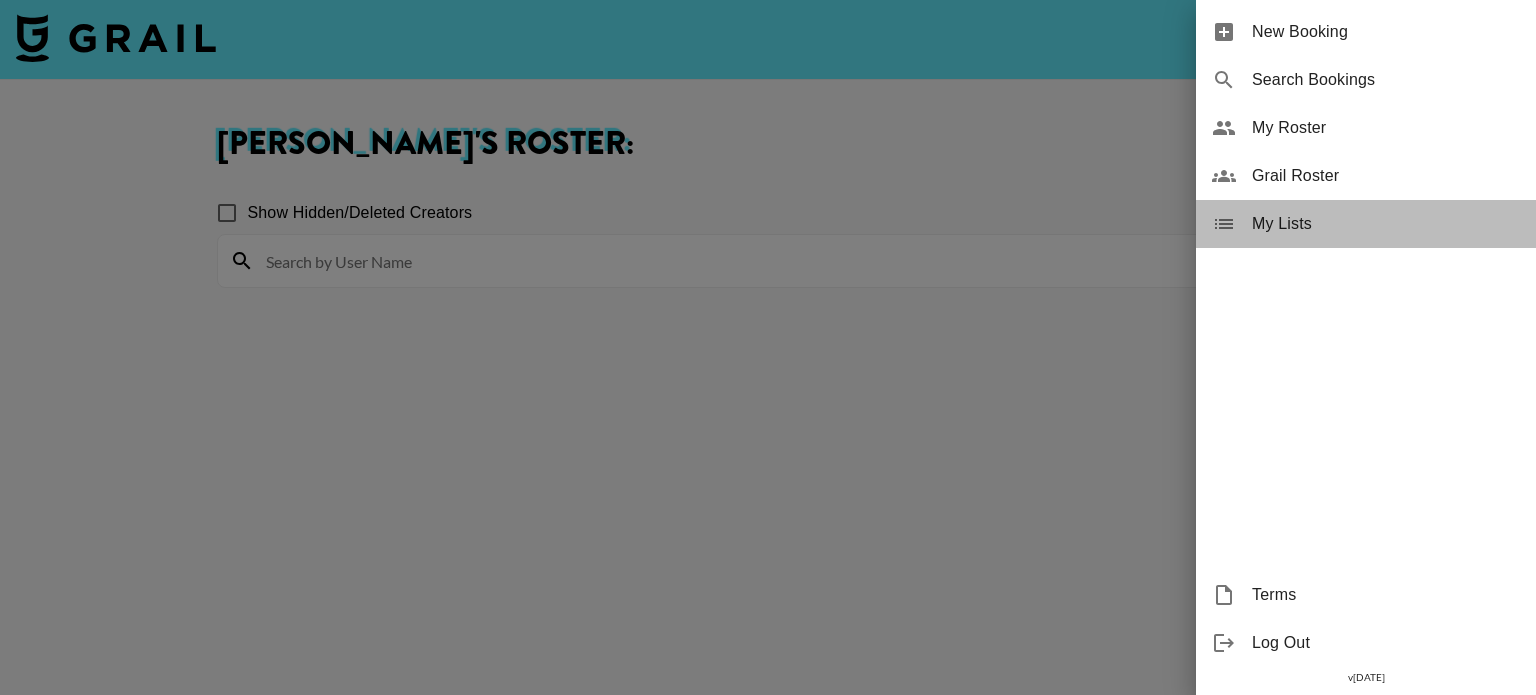 click on "My Lists" at bounding box center (1386, 224) 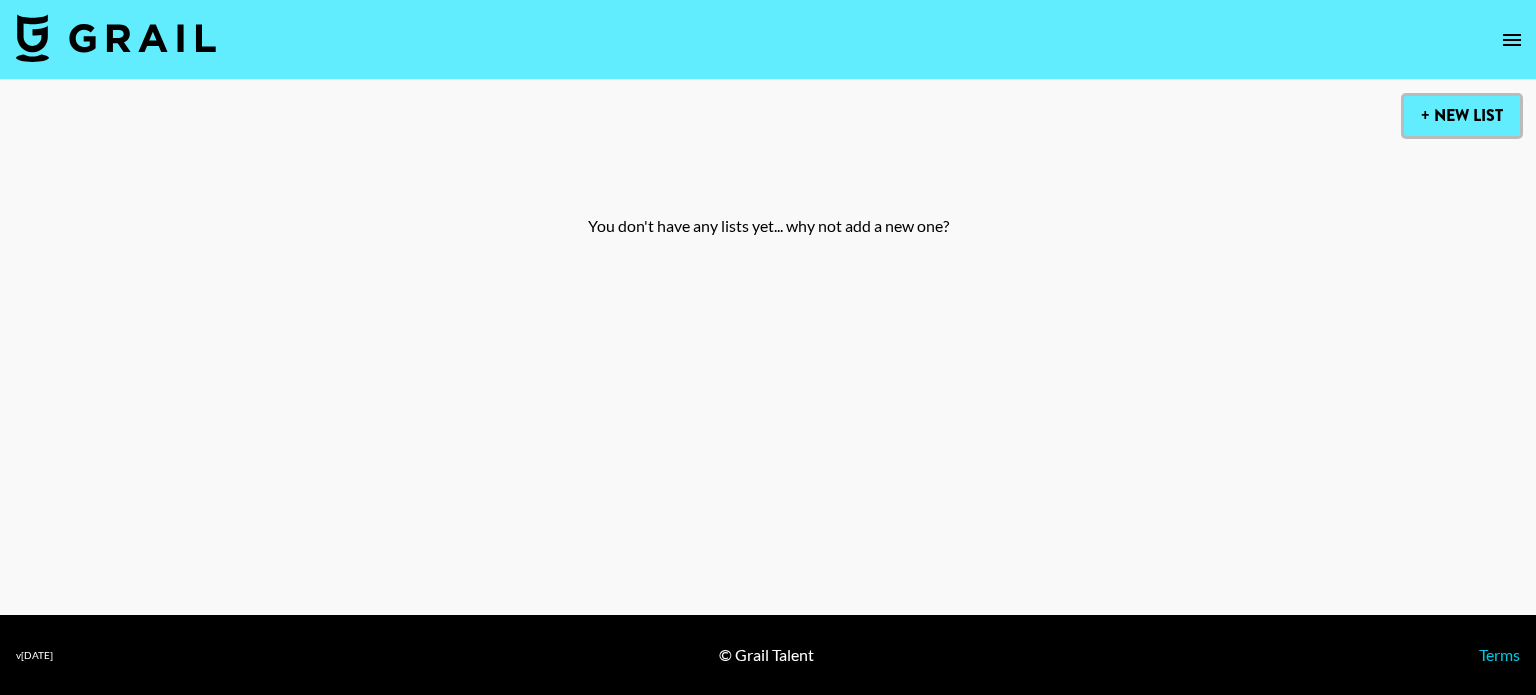 click on "+ New List" at bounding box center (1462, 116) 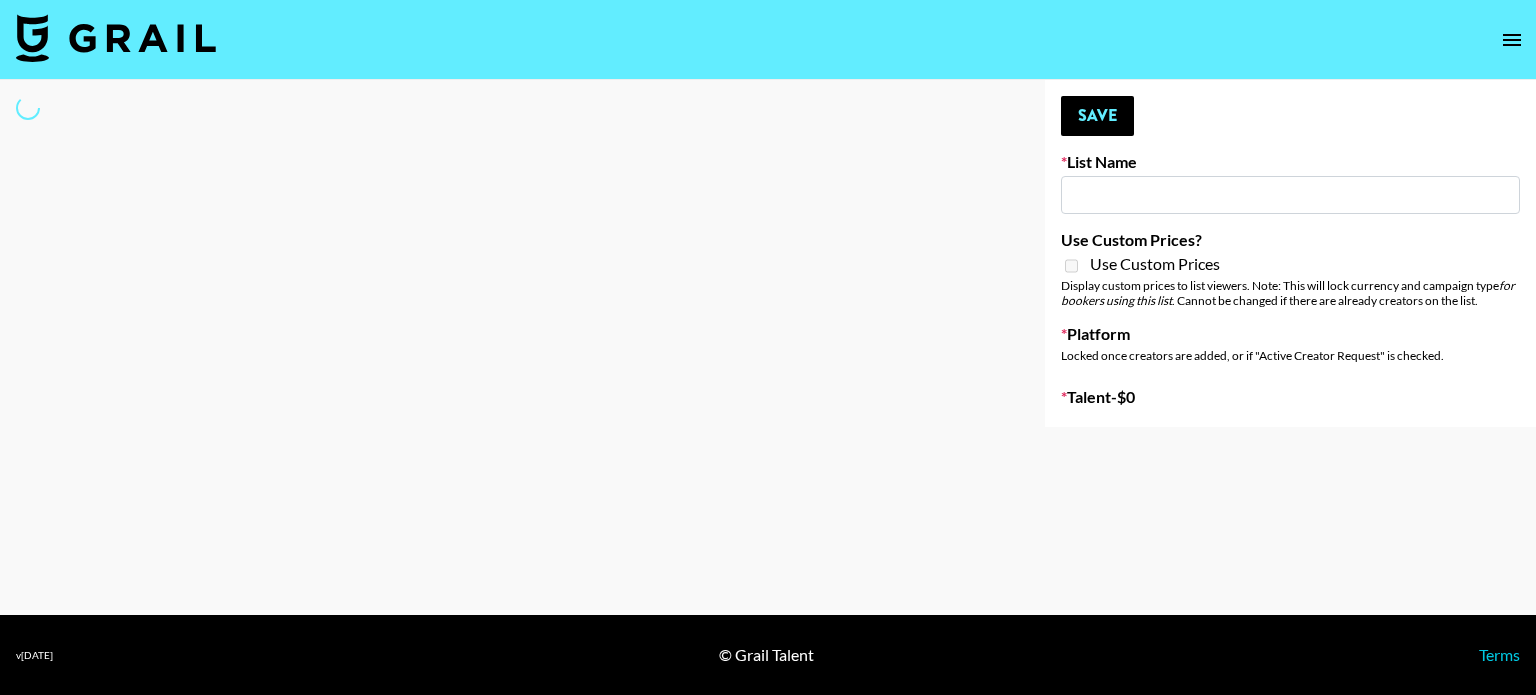 click 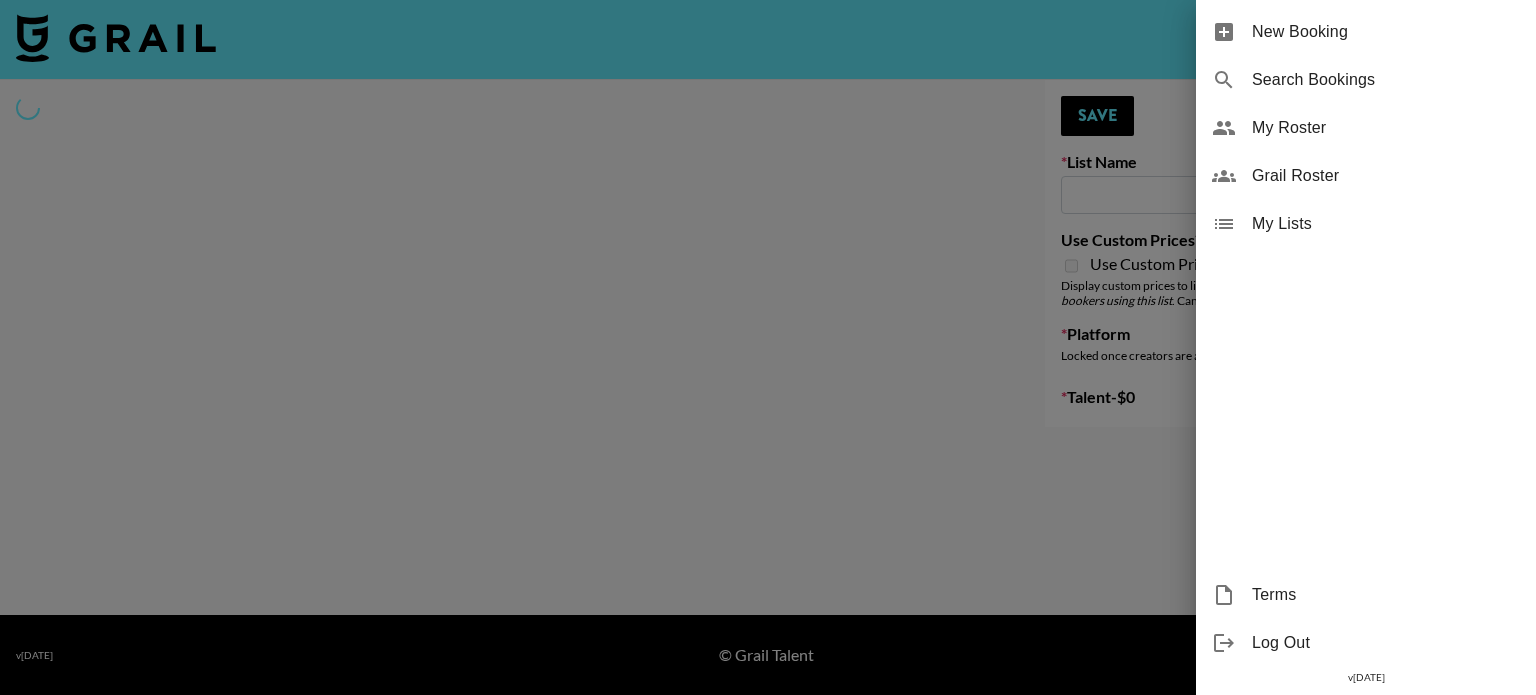 type on "New List" 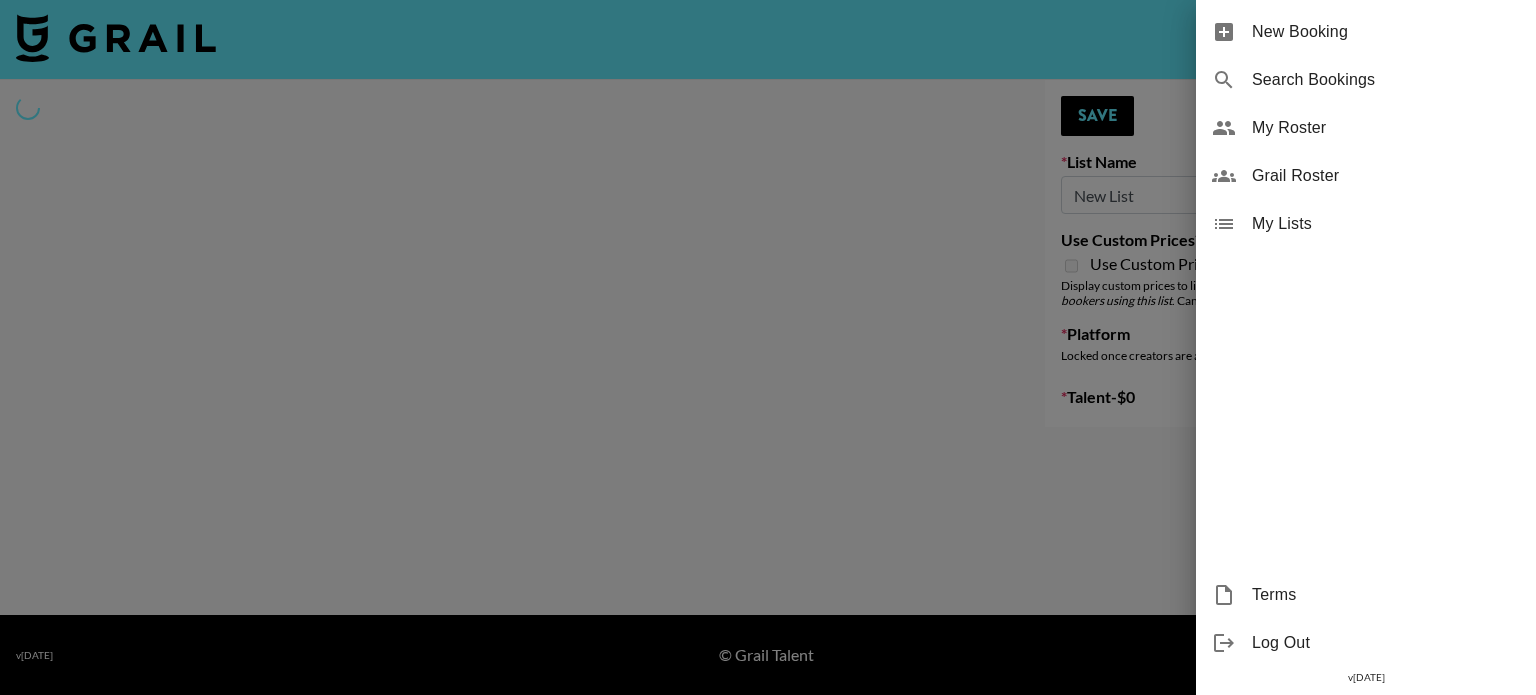 select on "Song" 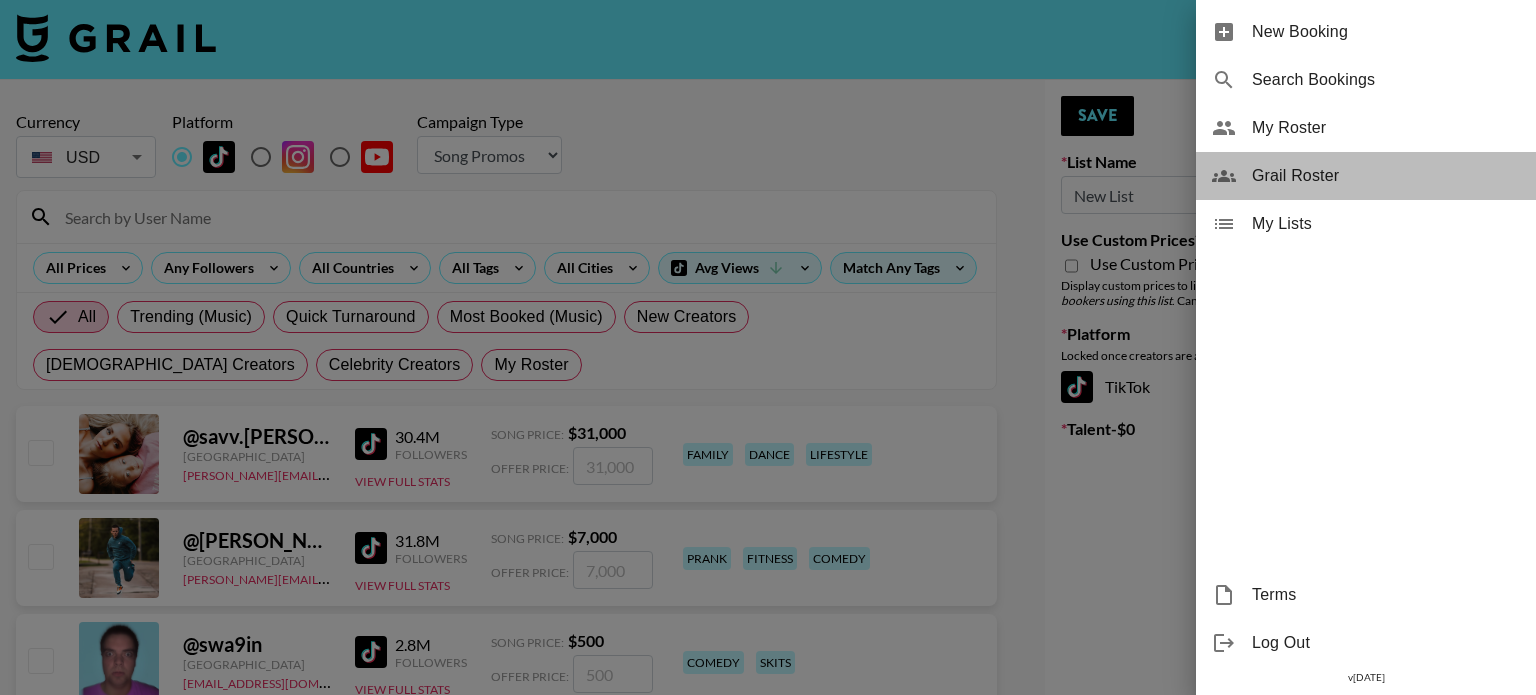 click on "Grail Roster" at bounding box center [1386, 176] 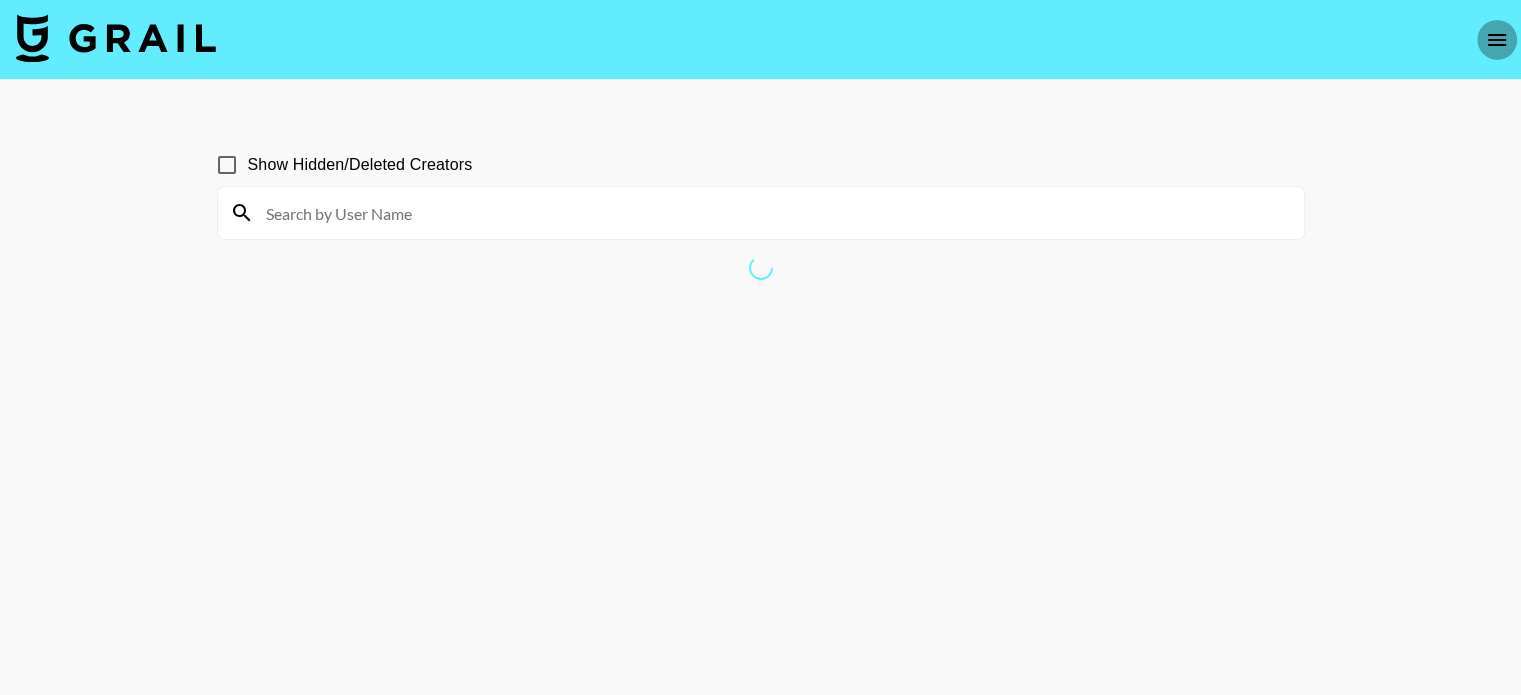 click at bounding box center [1497, 40] 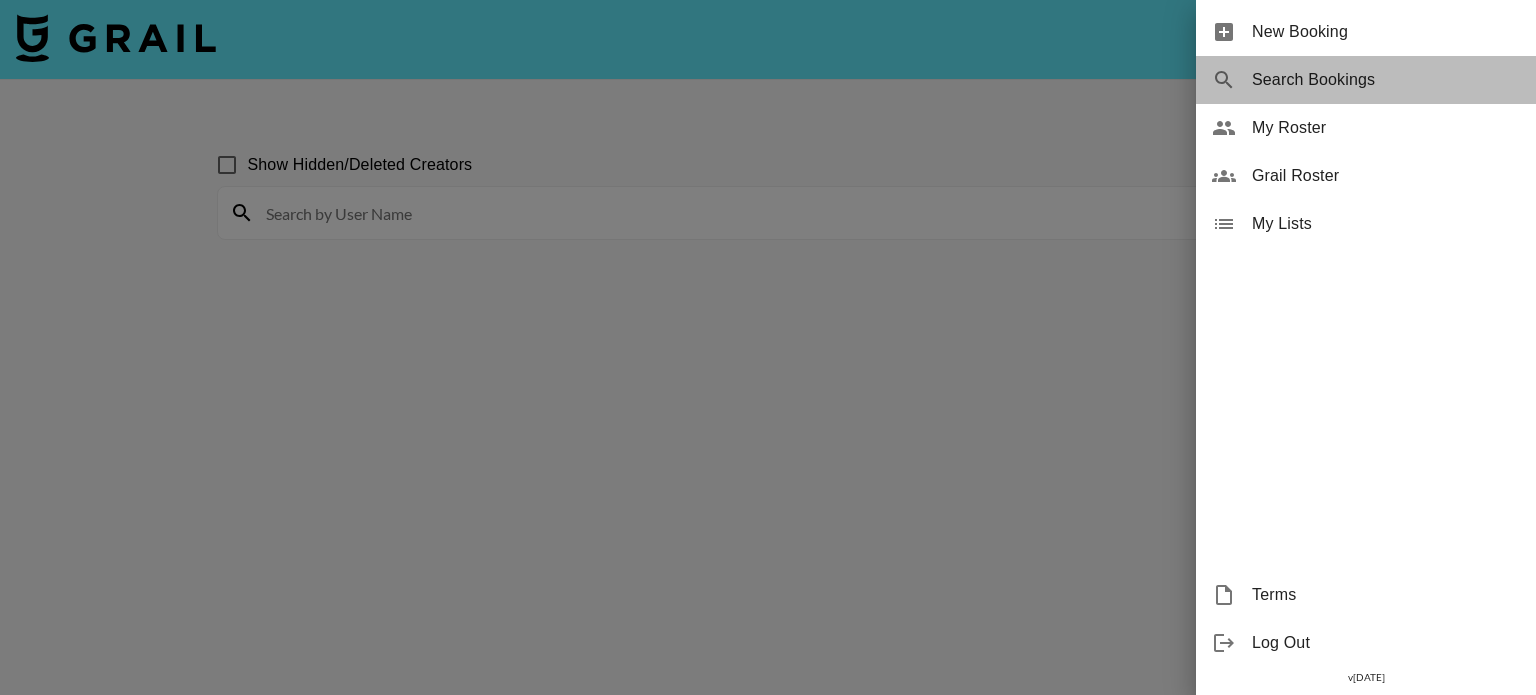 click on "Search Bookings" at bounding box center [1386, 80] 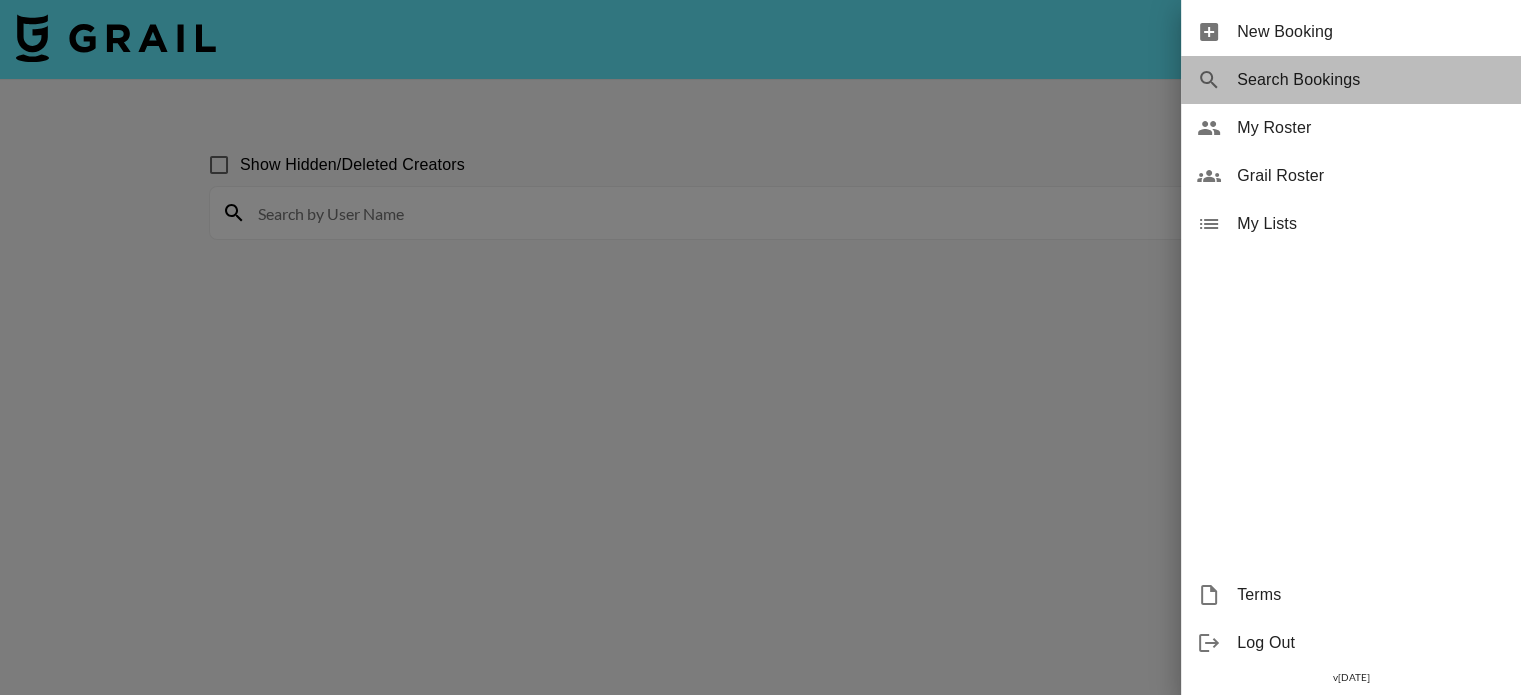 select on "id" 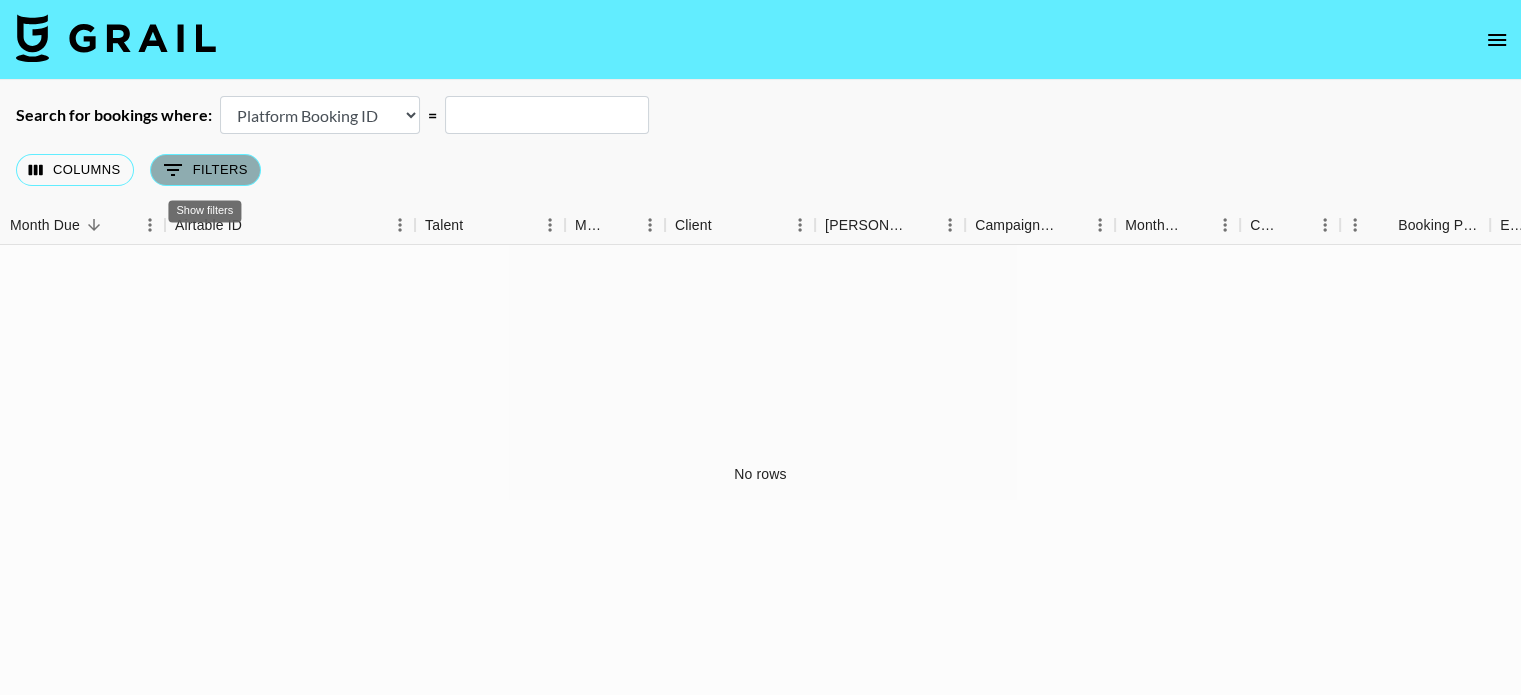 click on "0 Filters" at bounding box center (205, 170) 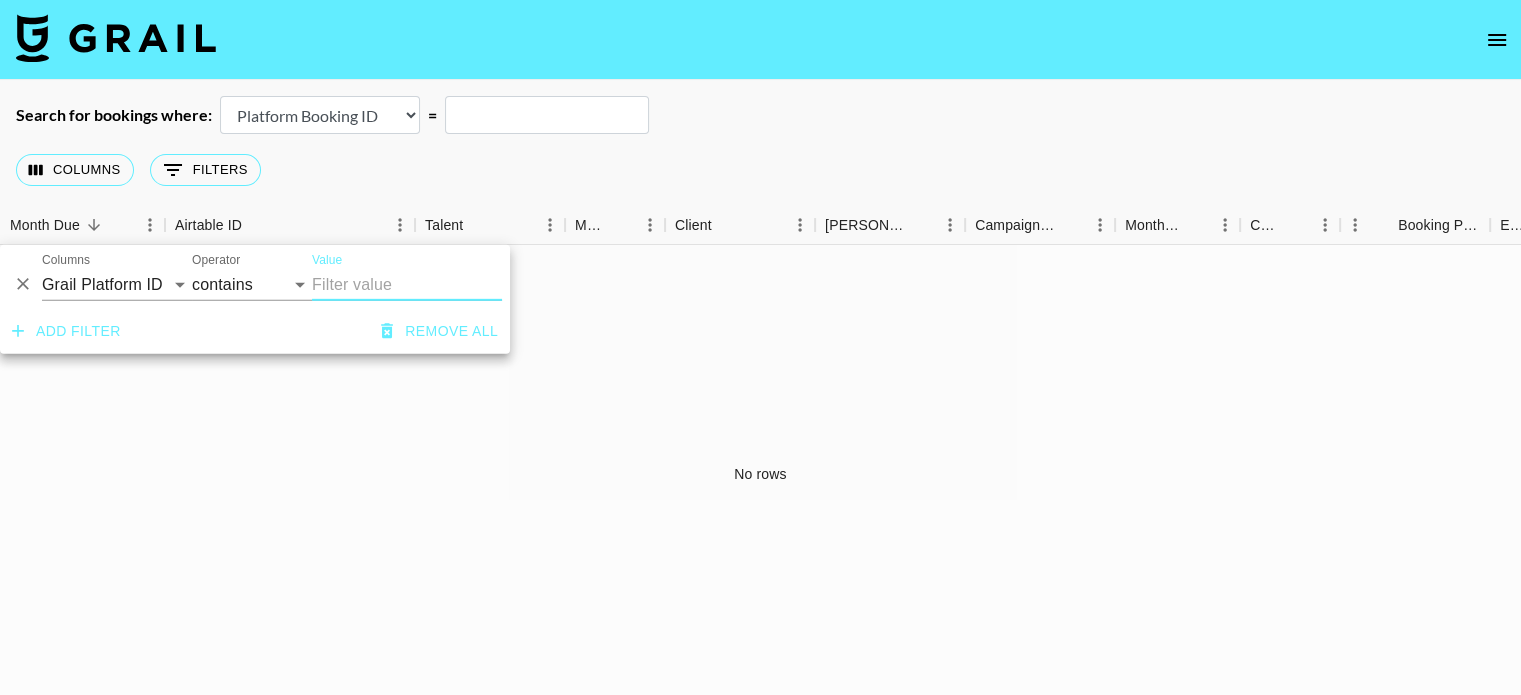 click 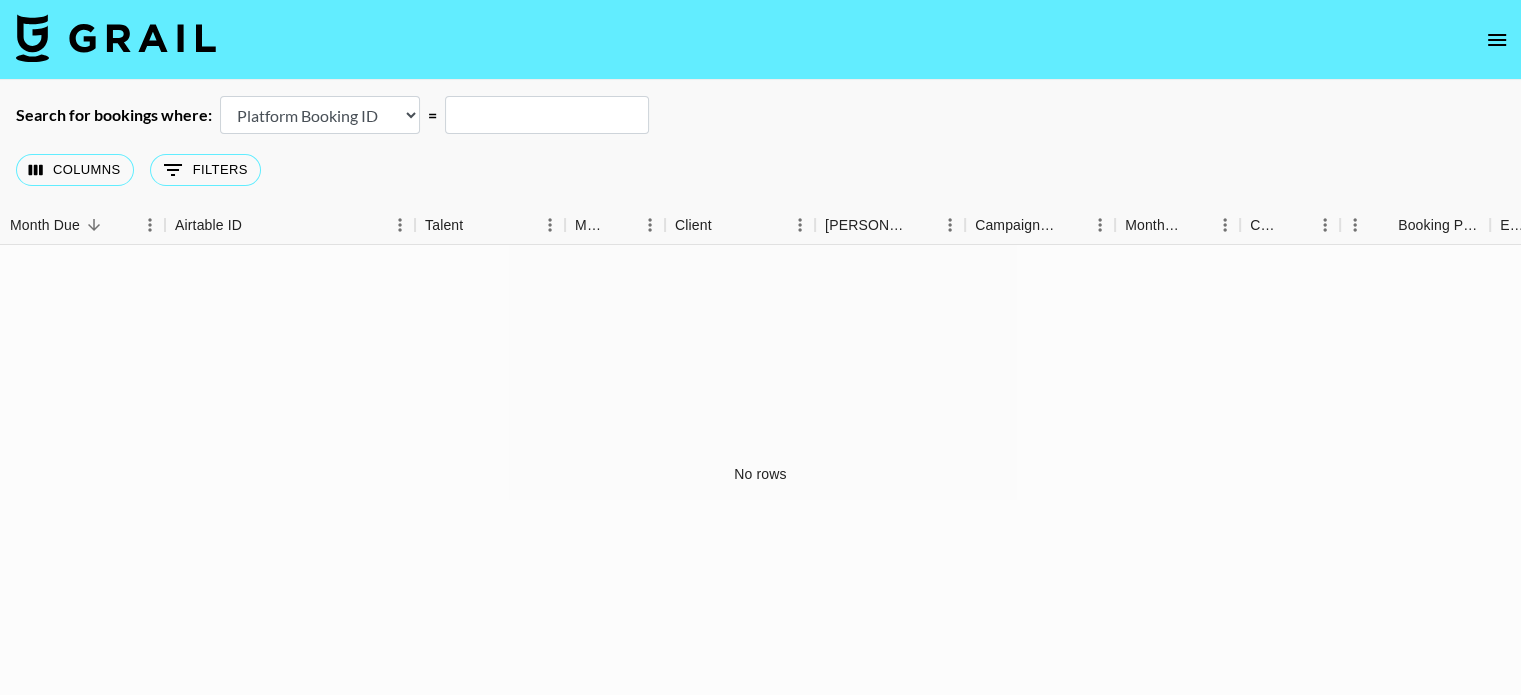 click on "Airtable Booking ID Platform Booking ID Platform Campaign ID" at bounding box center (320, 115) 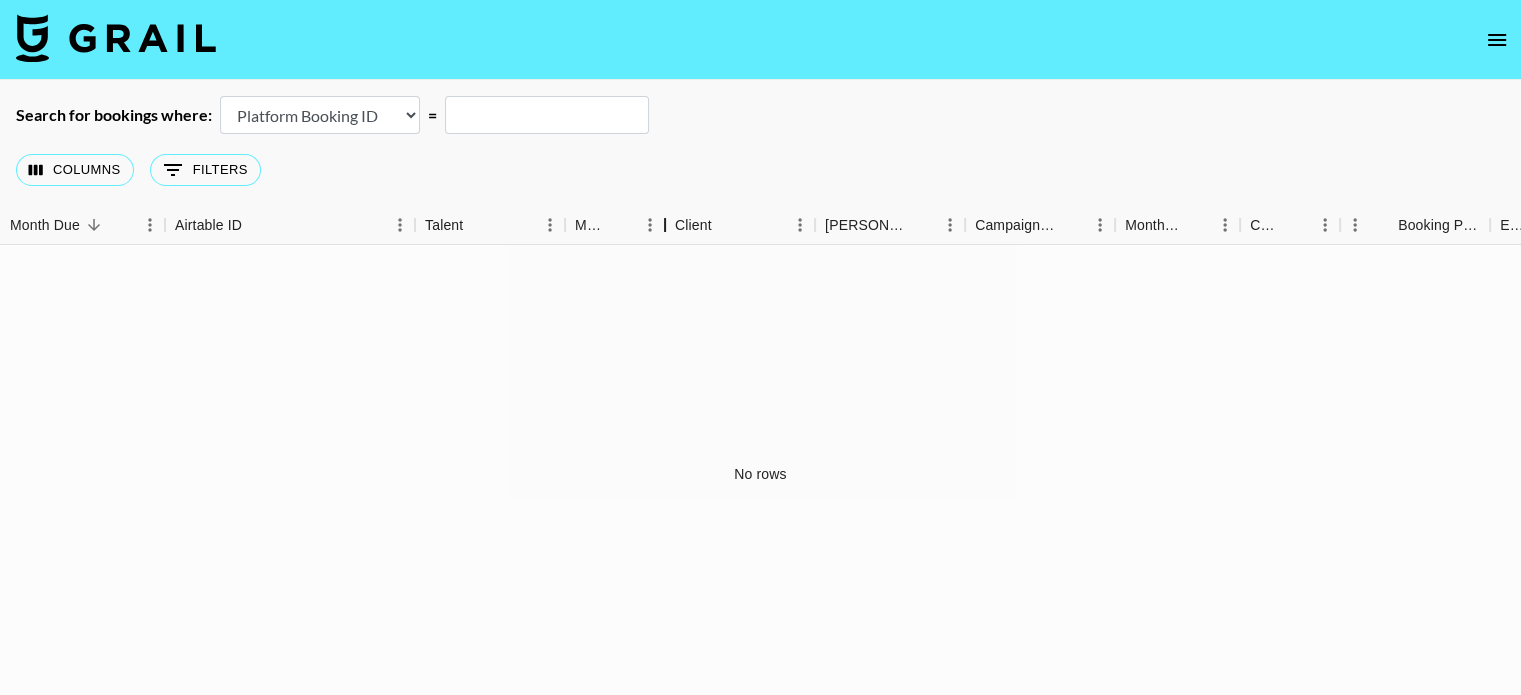 click at bounding box center (665, 225) 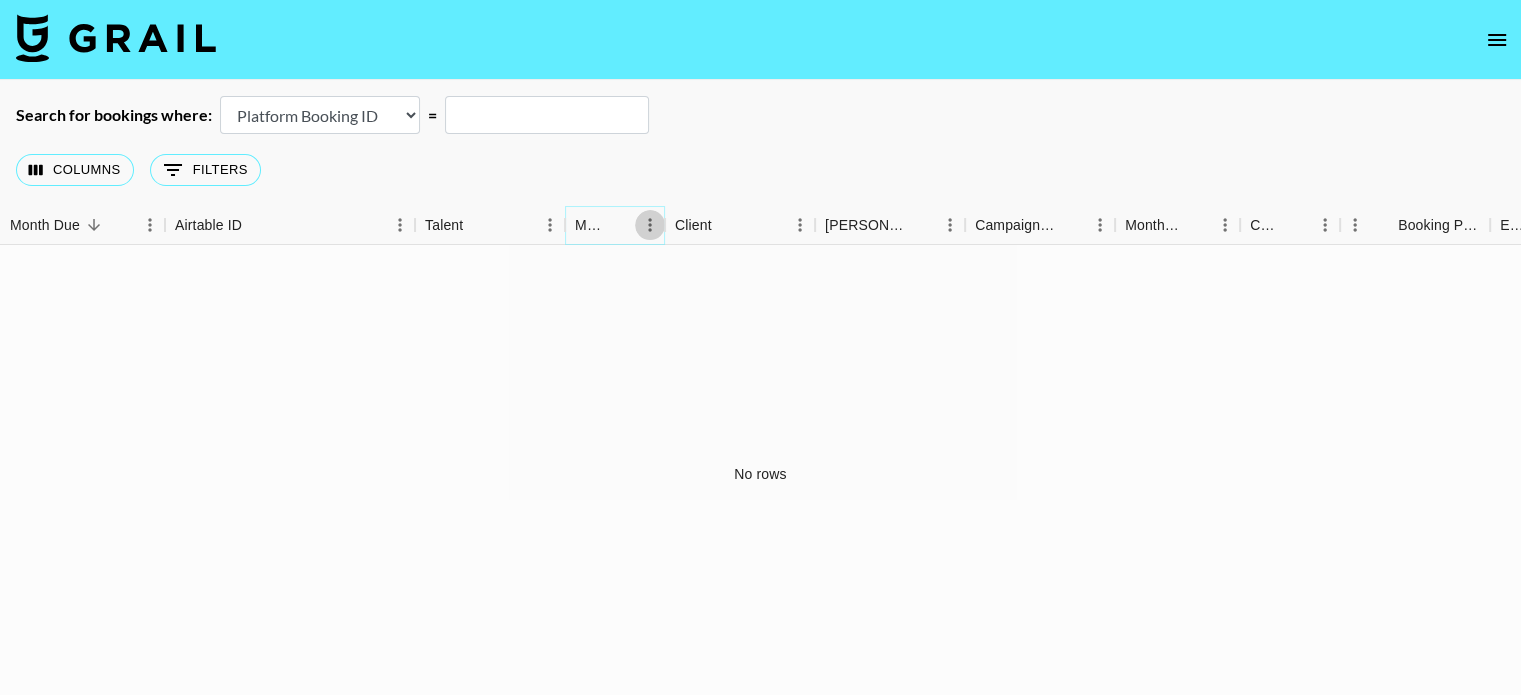 click 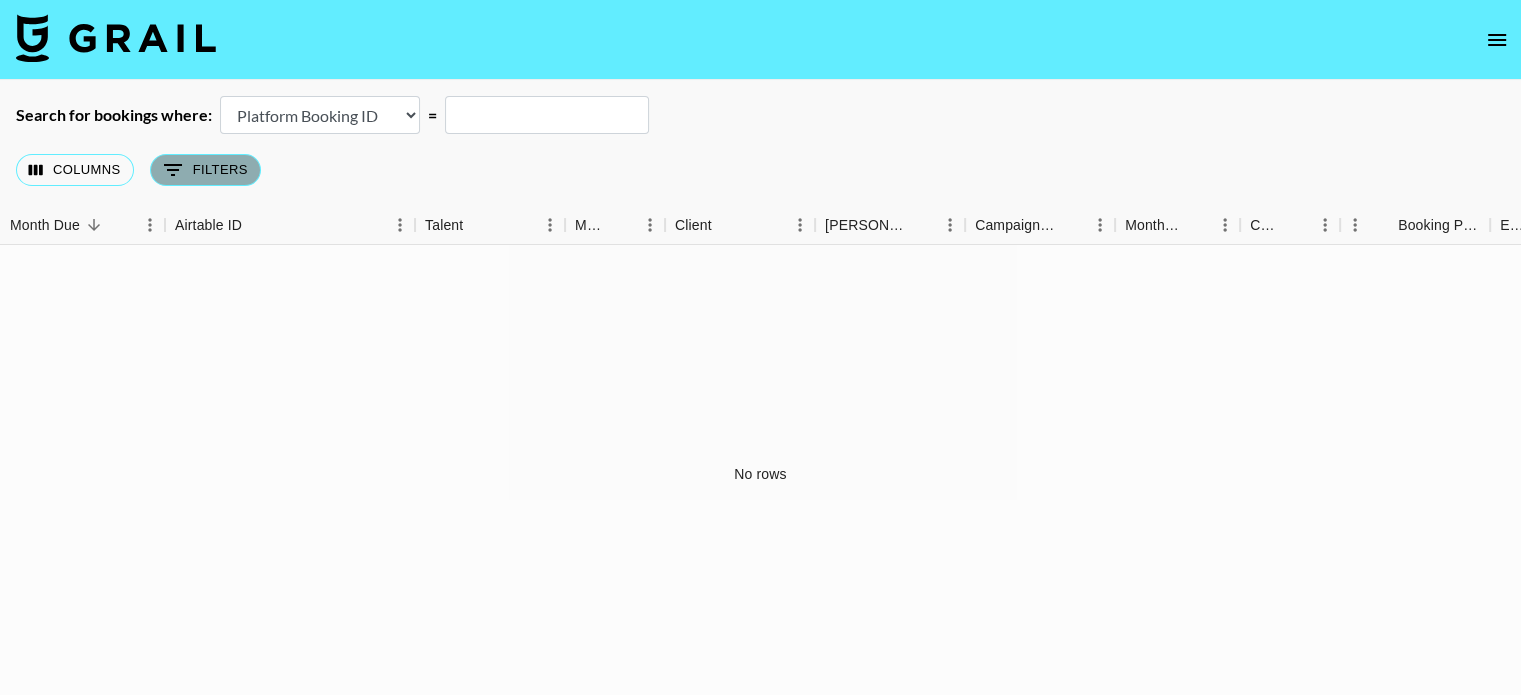 click on "0 Filters" at bounding box center (205, 170) 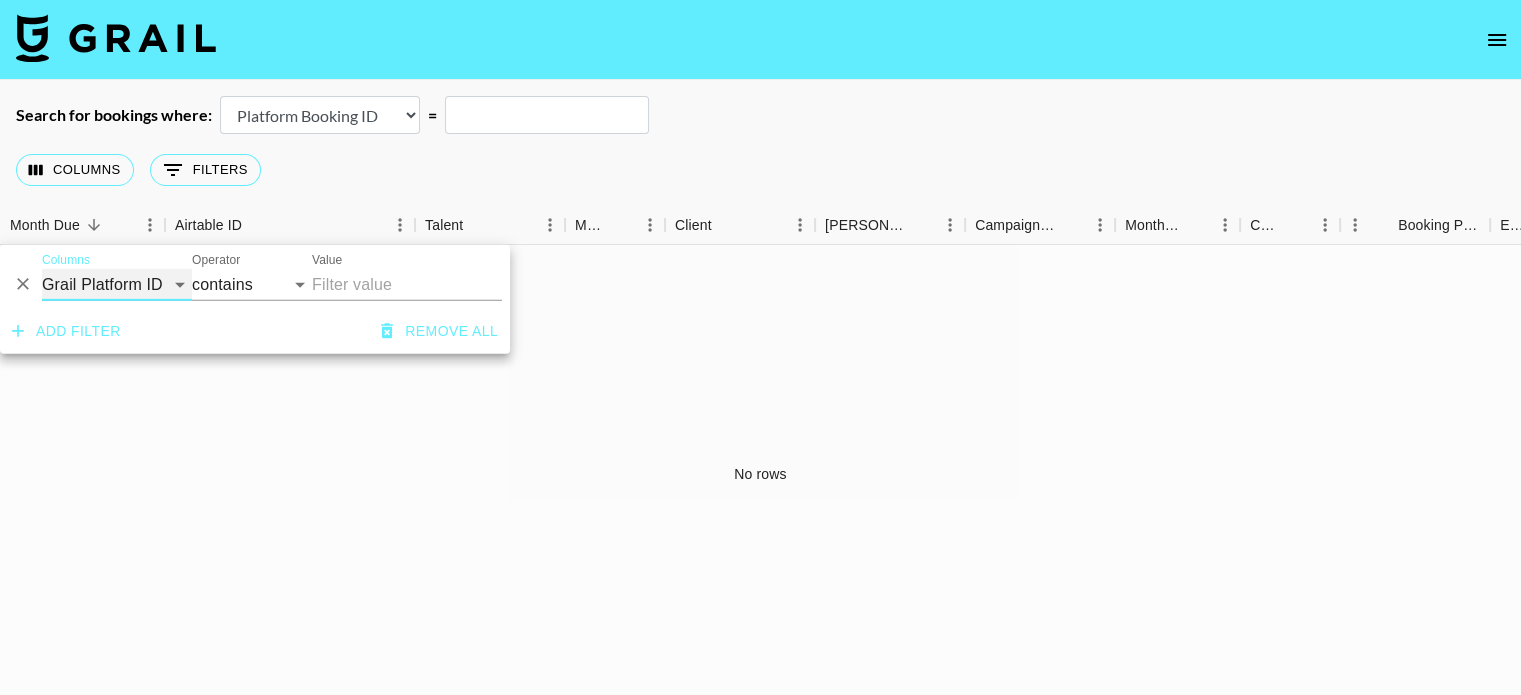 click on "Grail Platform ID Airtable ID Talent Manager Client [PERSON_NAME] Campaign (Type) Date Created Created by Grail Team Month Due Currency Booking Price Creator Commmission Override External Commission Expenses: Remove Commission? Commission Status Video Link Boost Code Special Booking Type PO Number Invoice Notes Uniport Contact Email Contract File Payment Sent Payment Sent Date Invoice Link" at bounding box center [117, 285] 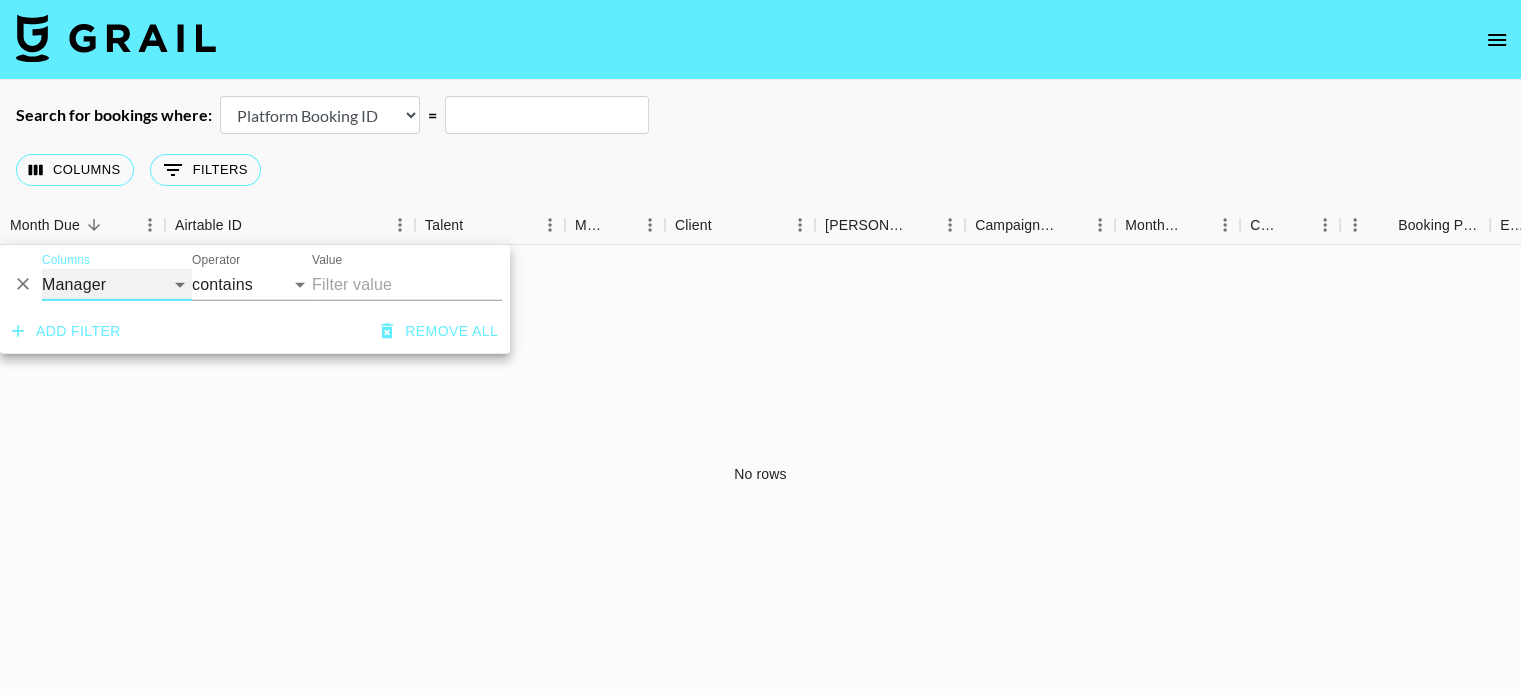 click on "Grail Platform ID Airtable ID Talent Manager Client [PERSON_NAME] Campaign (Type) Date Created Created by Grail Team Month Due Currency Booking Price Creator Commmission Override External Commission Expenses: Remove Commission? Commission Status Video Link Boost Code Special Booking Type PO Number Invoice Notes Uniport Contact Email Contract File Payment Sent Payment Sent Date Invoice Link" at bounding box center (117, 285) 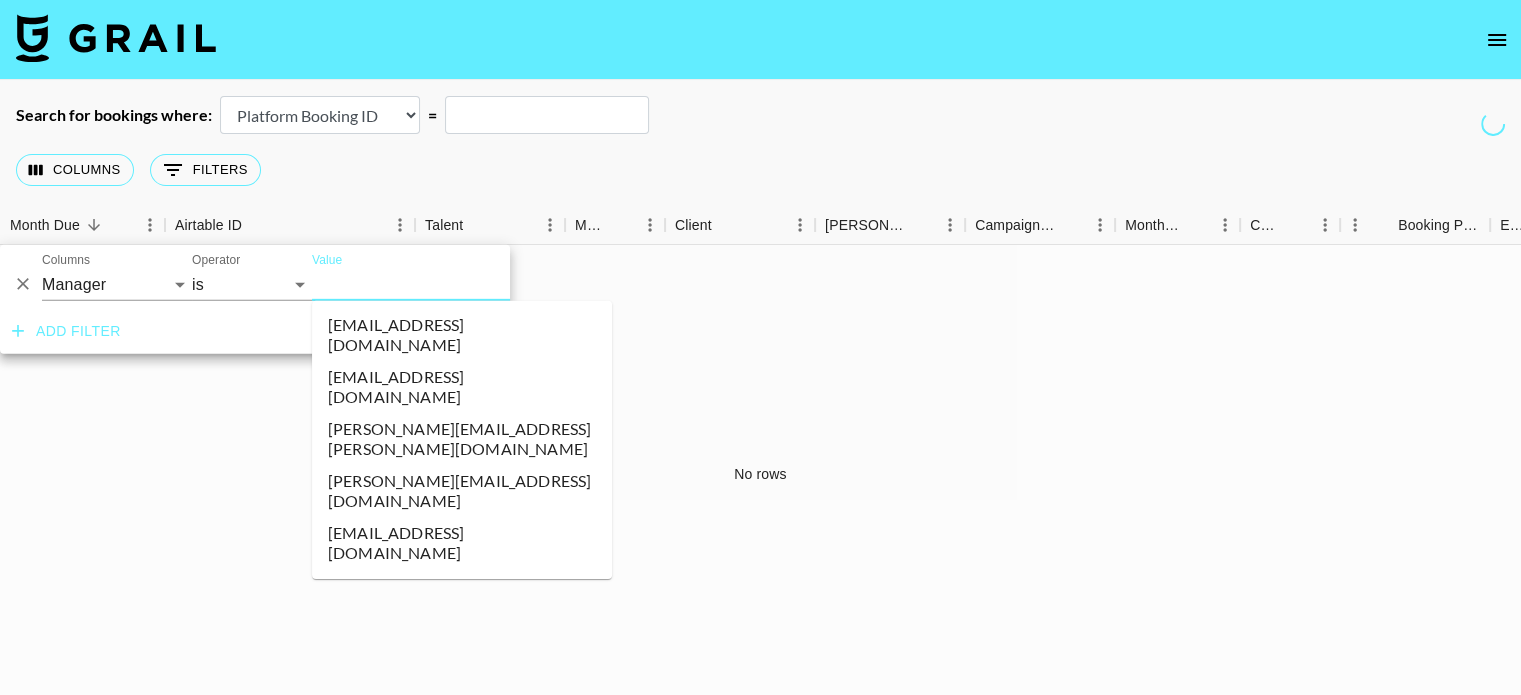 click on "Value" at bounding box center (447, 284) 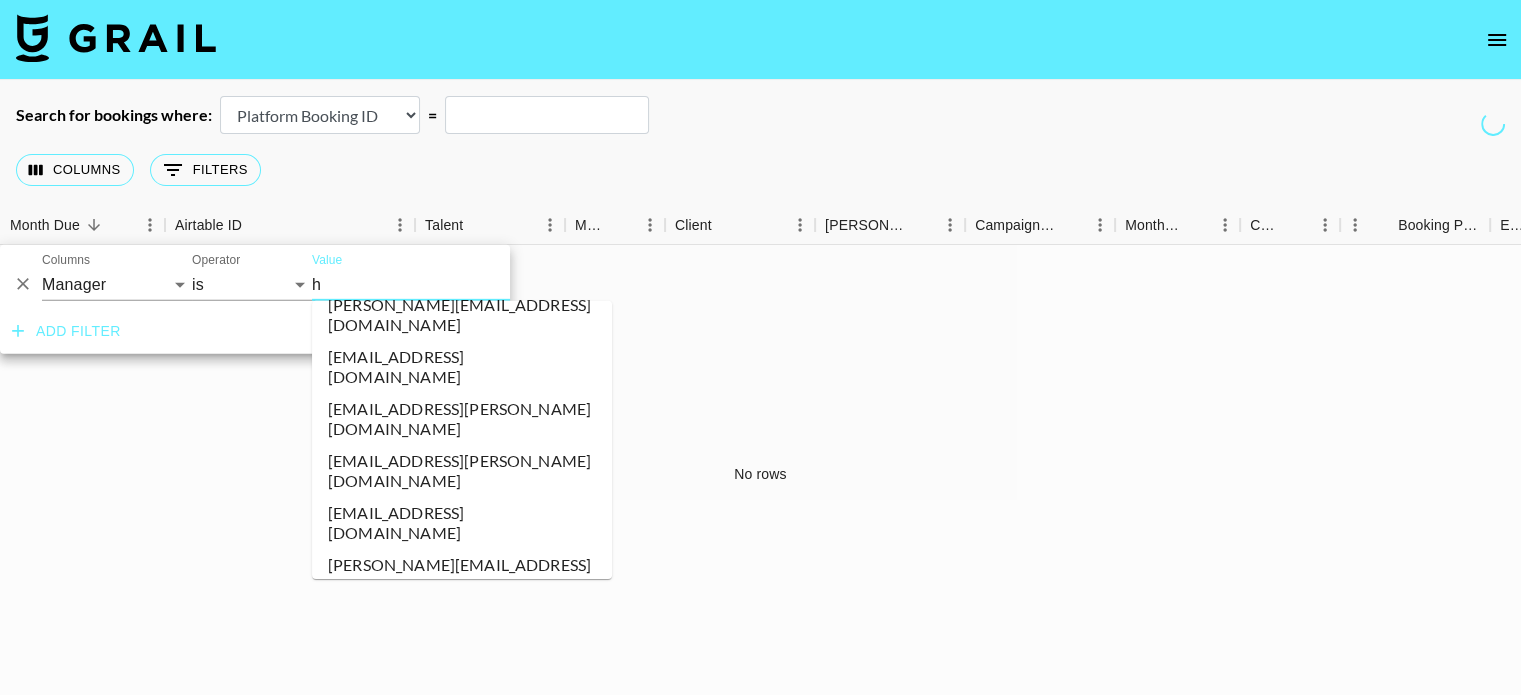 scroll, scrollTop: 0, scrollLeft: 0, axis: both 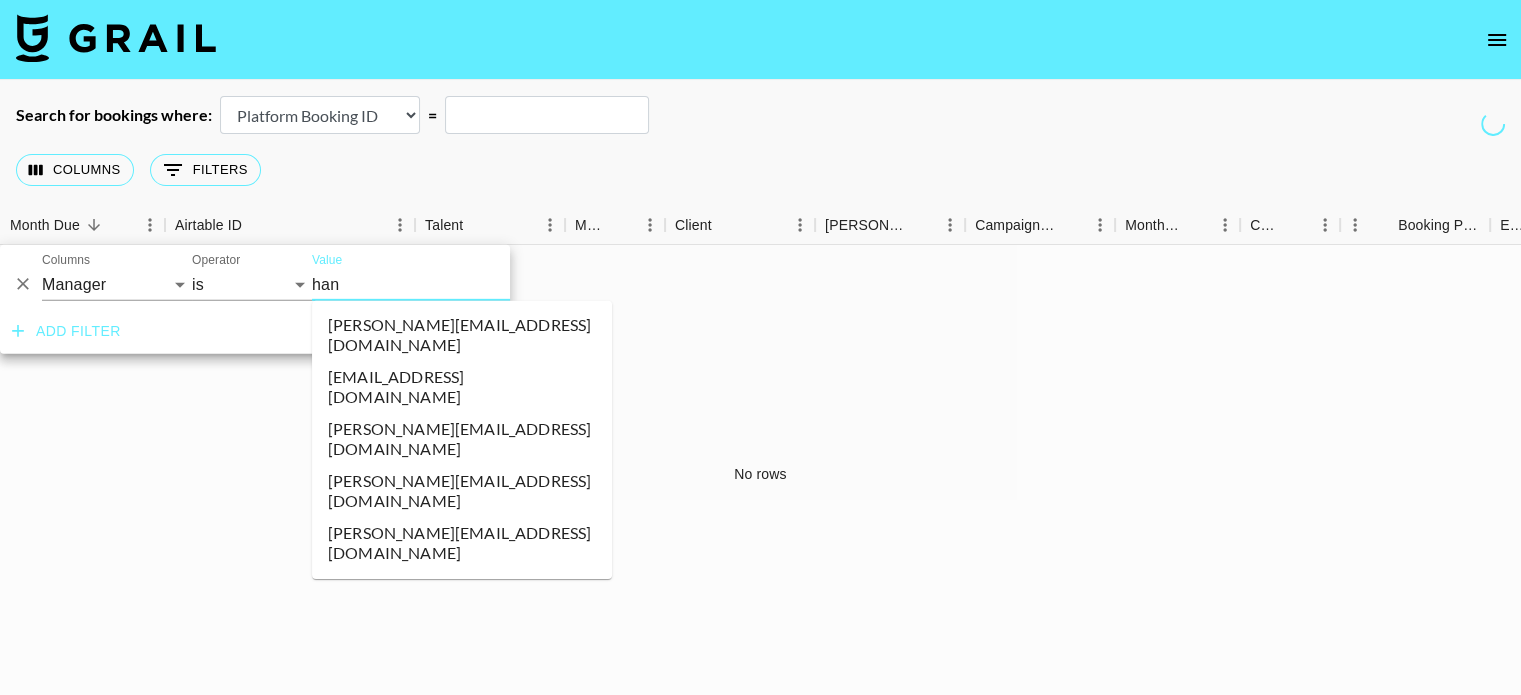 type on "[PERSON_NAME]" 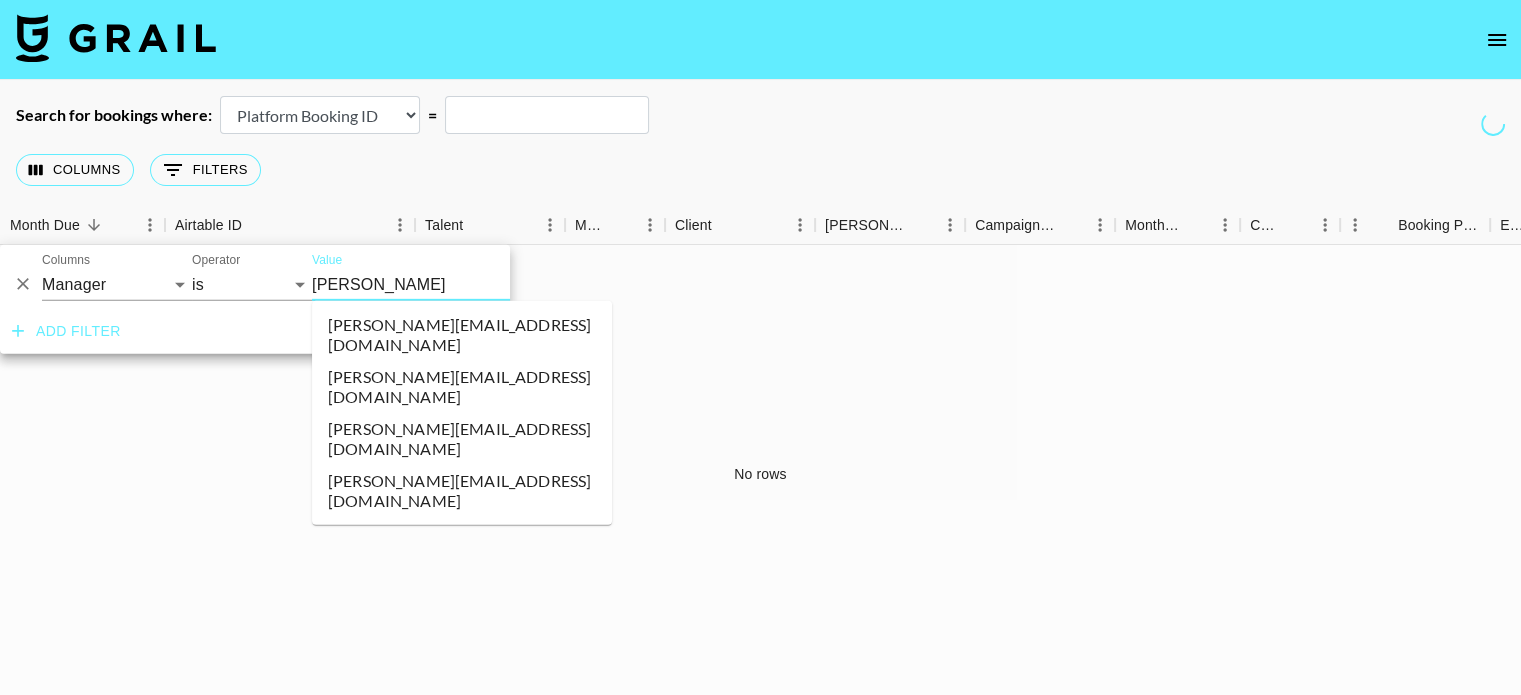 click on "[PERSON_NAME][EMAIL_ADDRESS][DOMAIN_NAME]" at bounding box center [462, 491] 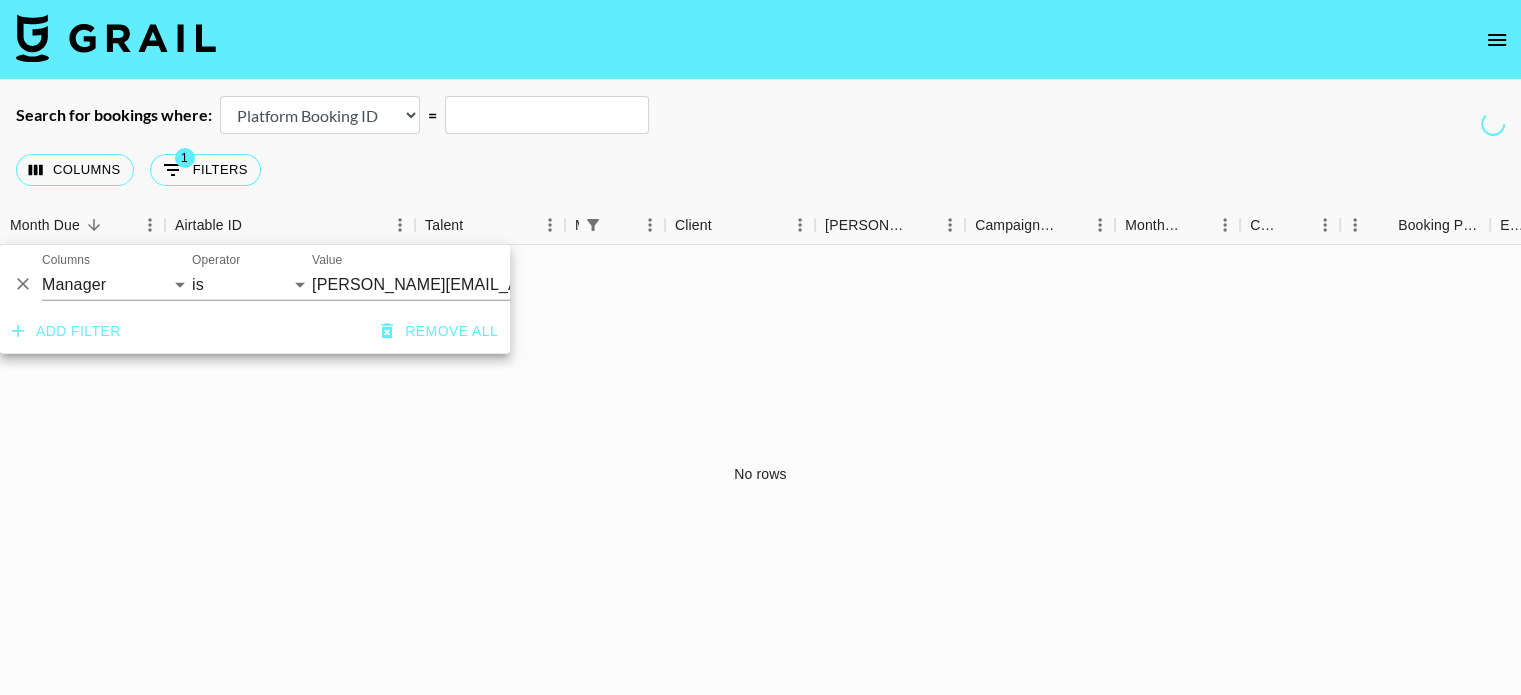 click on "No rows" at bounding box center (760, 473) 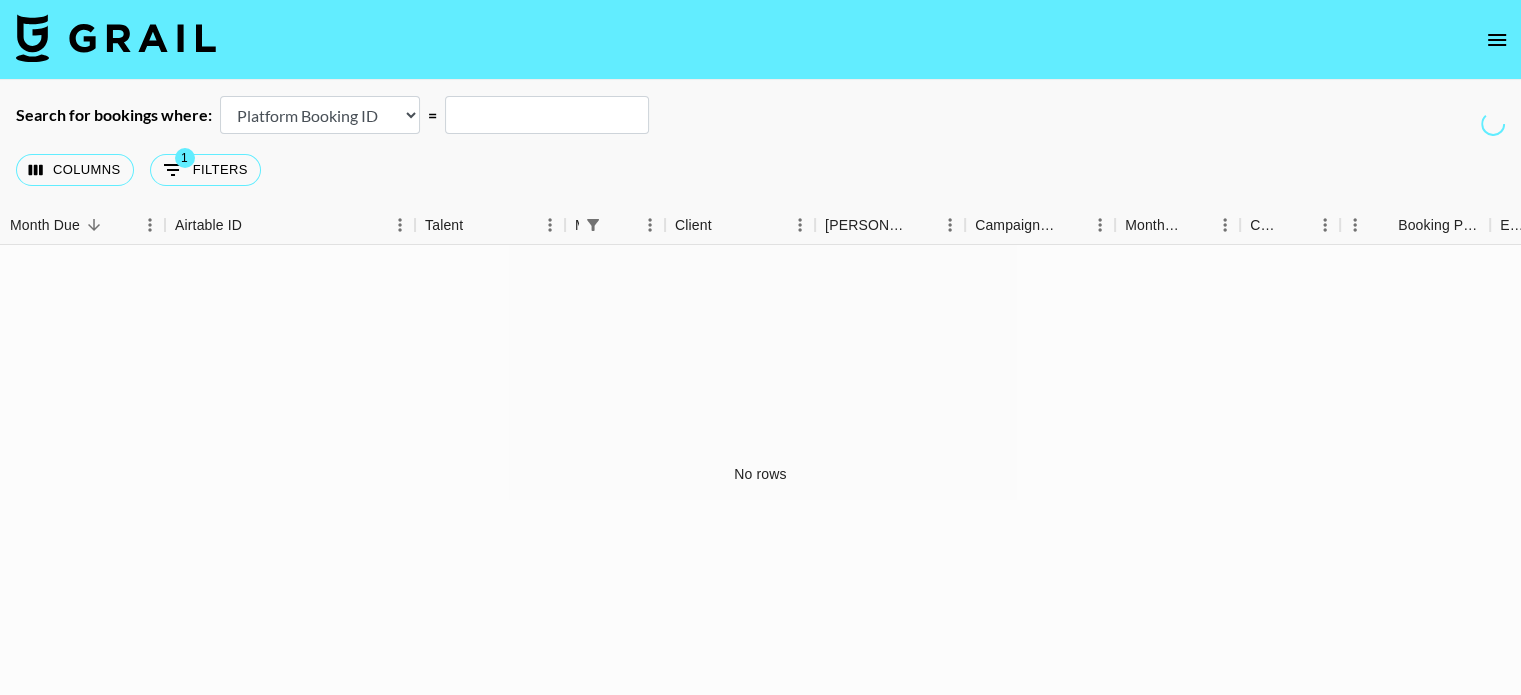 click on "Search for bookings where: Airtable Booking ID Platform Booking ID Platform Campaign ID =" at bounding box center [760, 115] 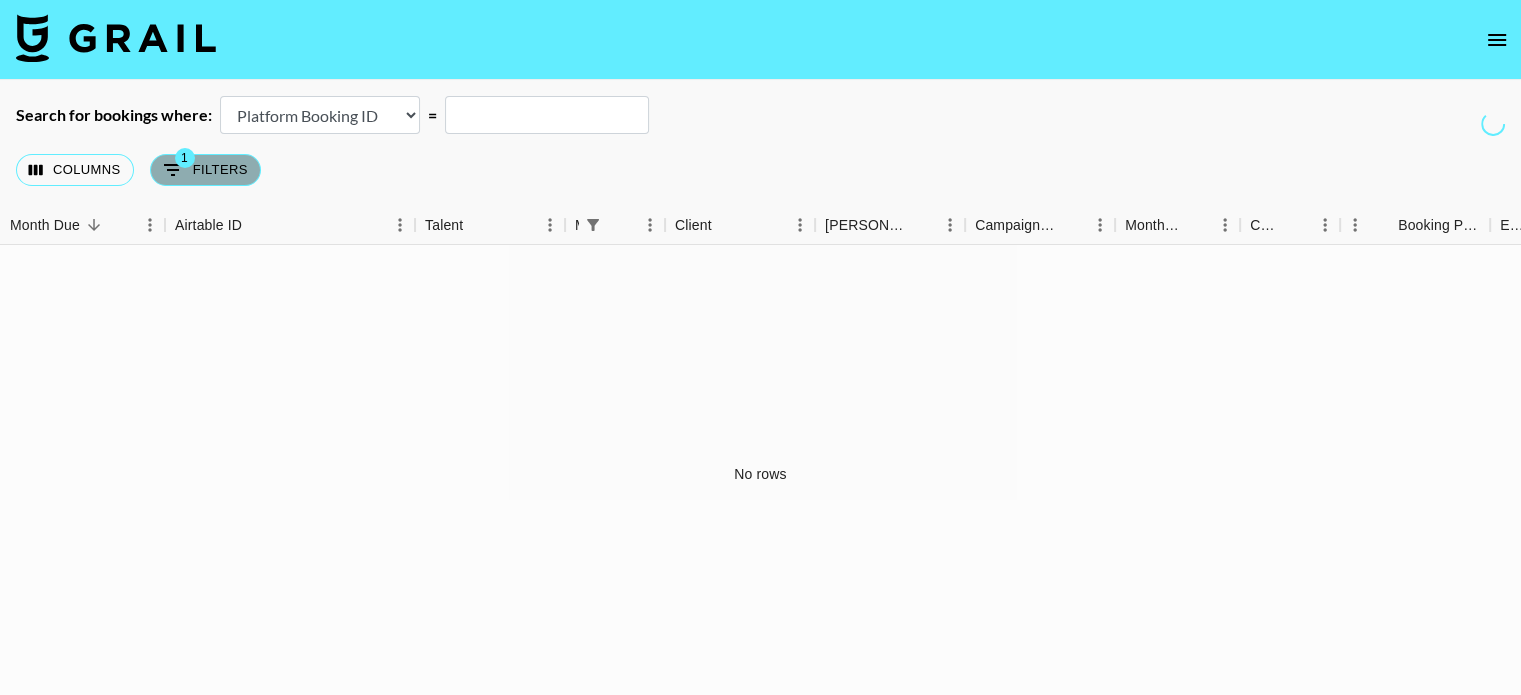 click on "1 Filters" at bounding box center [205, 170] 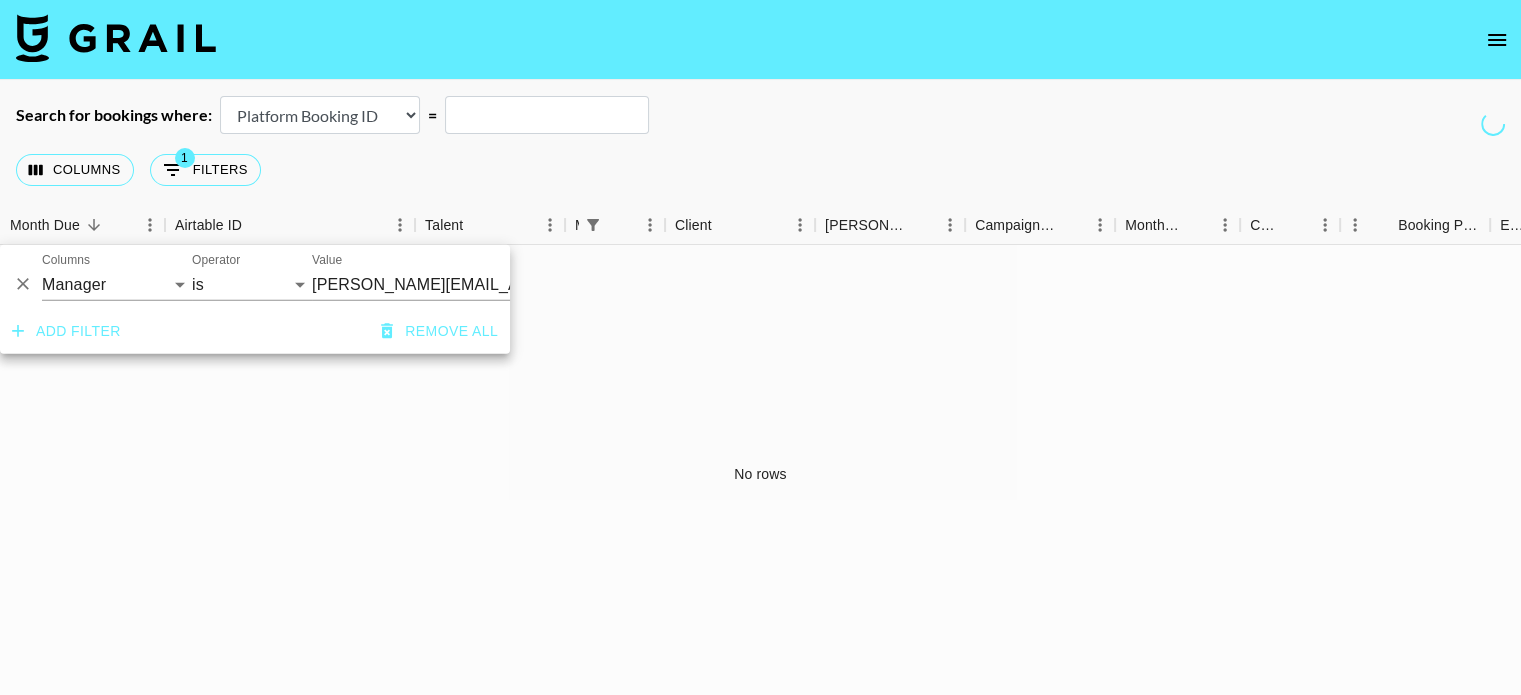 scroll, scrollTop: 54, scrollLeft: 0, axis: vertical 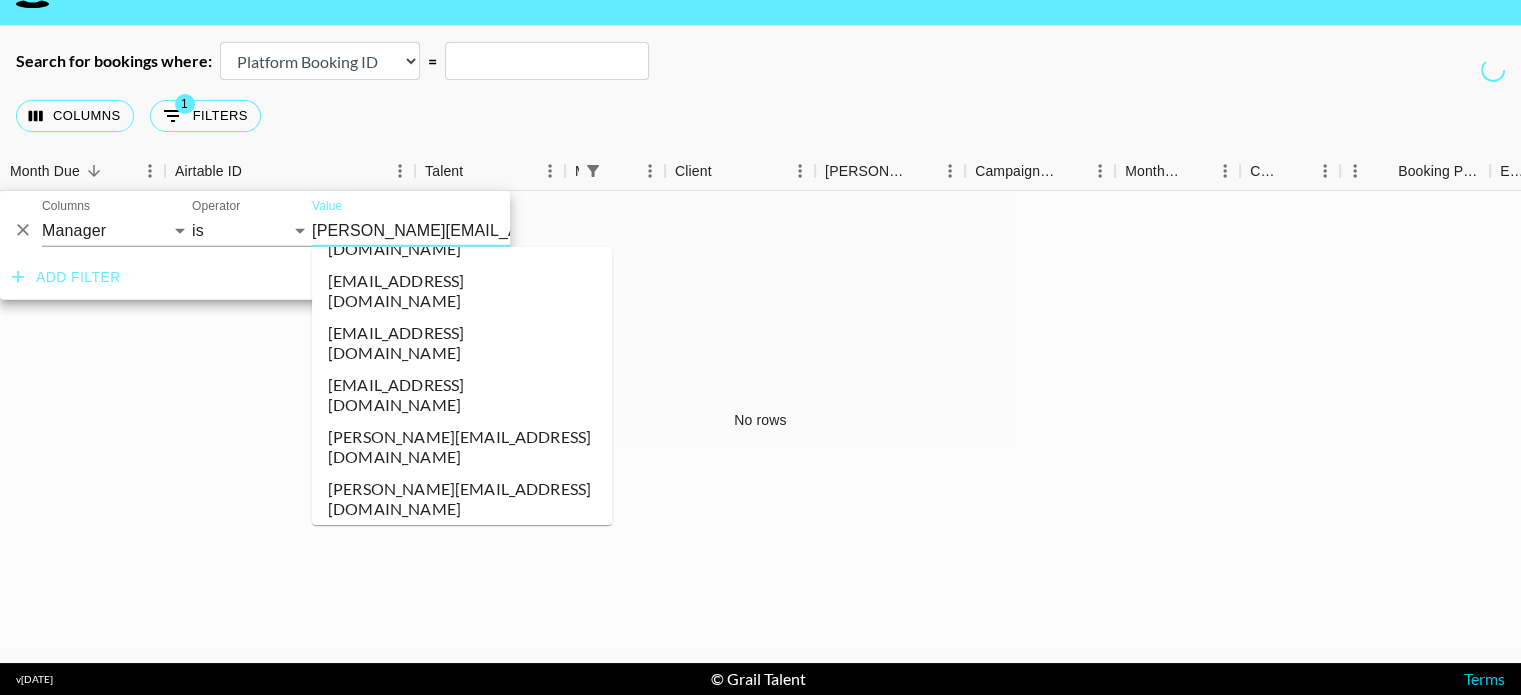 click on "[PERSON_NAME][EMAIL_ADDRESS][DOMAIN_NAME]" at bounding box center (434, 230) 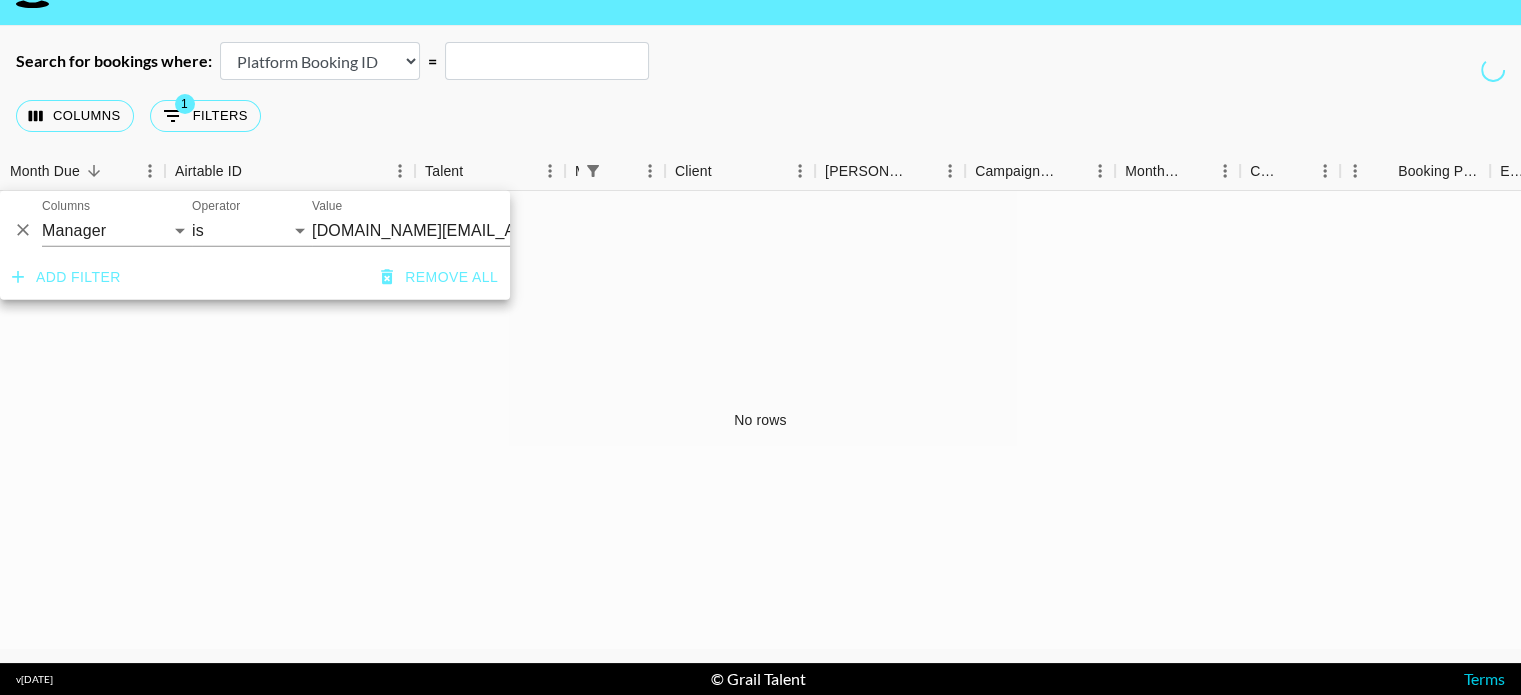 click on "Columns 1 Filters + Booking" at bounding box center [760, 116] 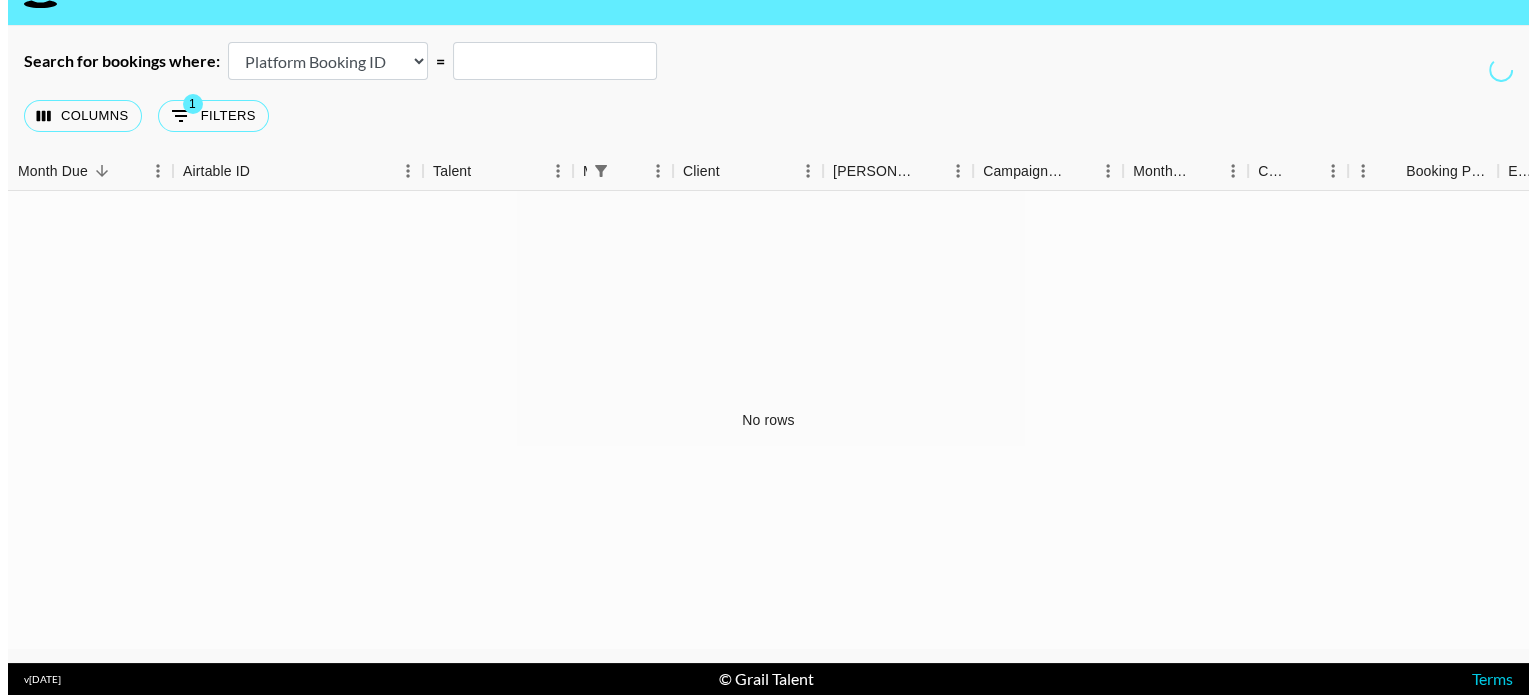 scroll, scrollTop: 0, scrollLeft: 0, axis: both 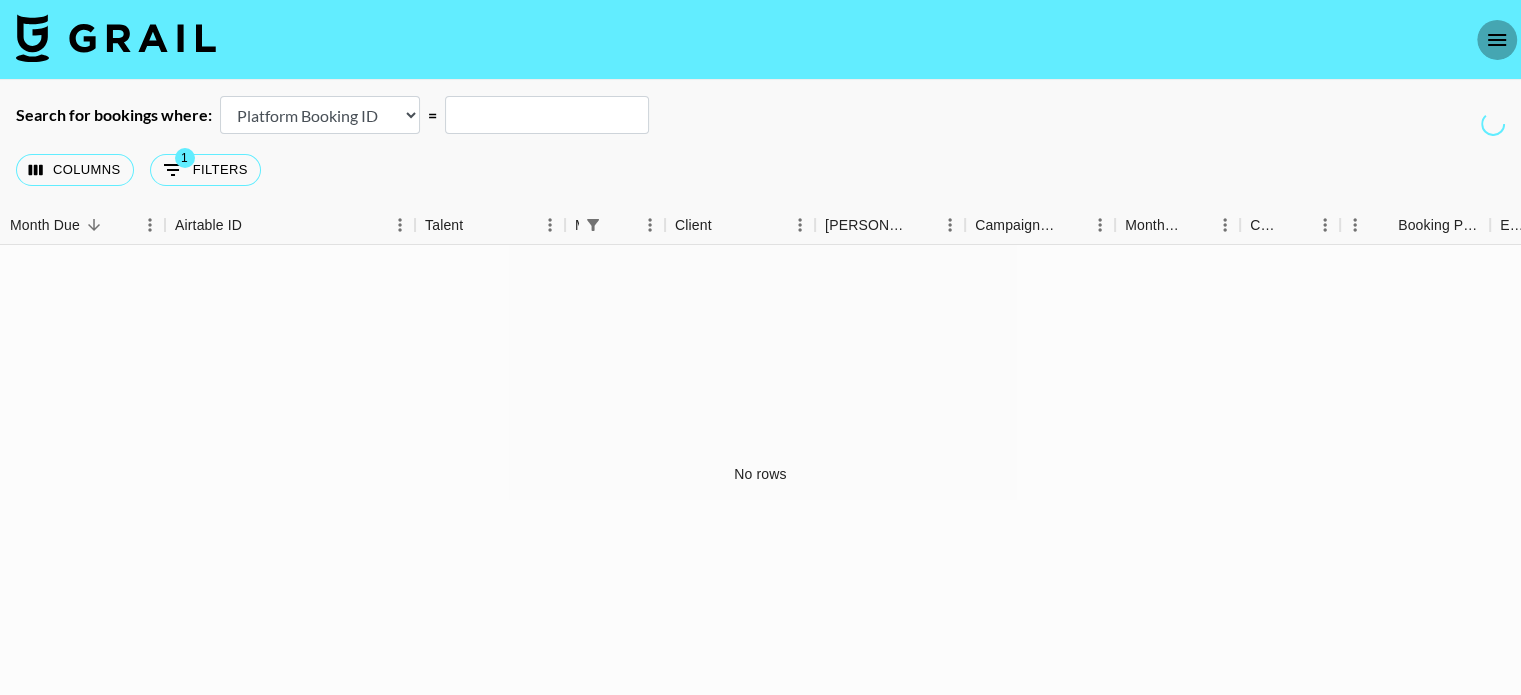 click 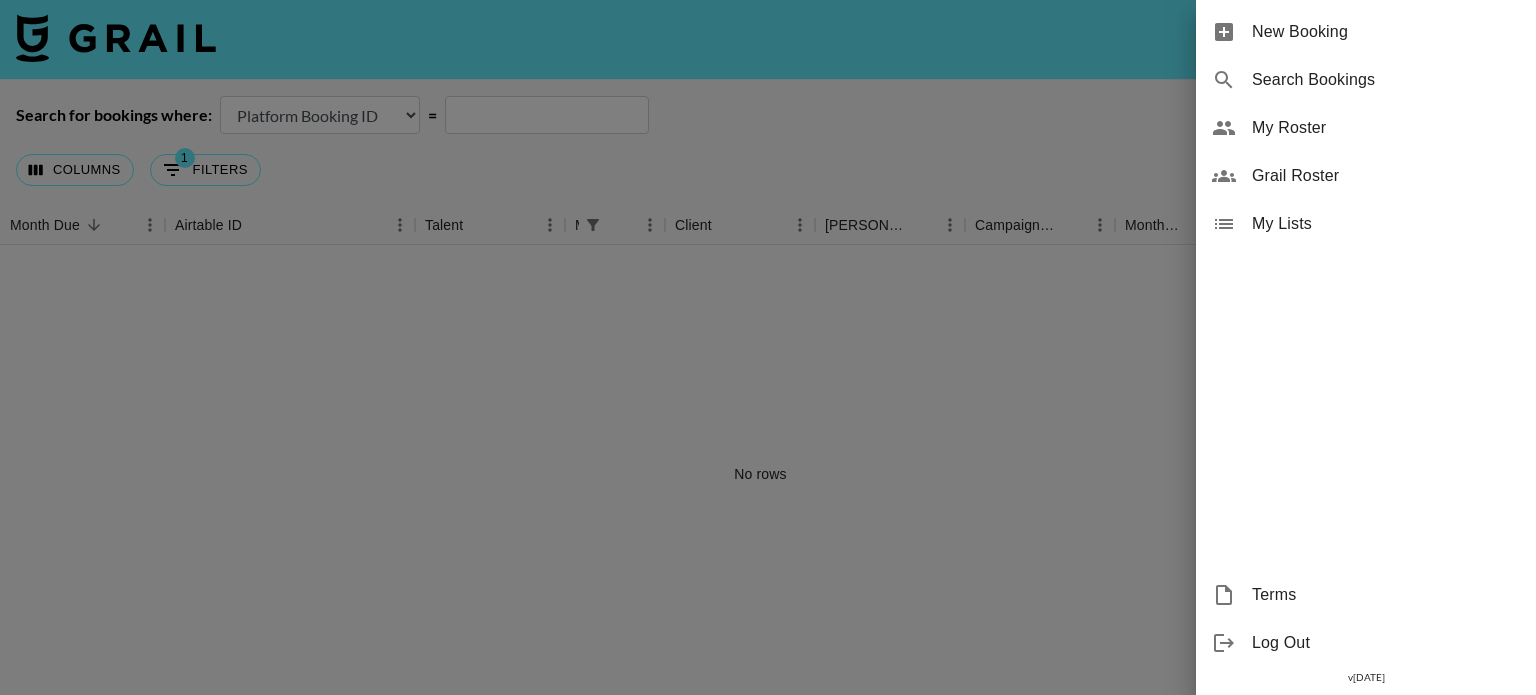 click at bounding box center (768, 347) 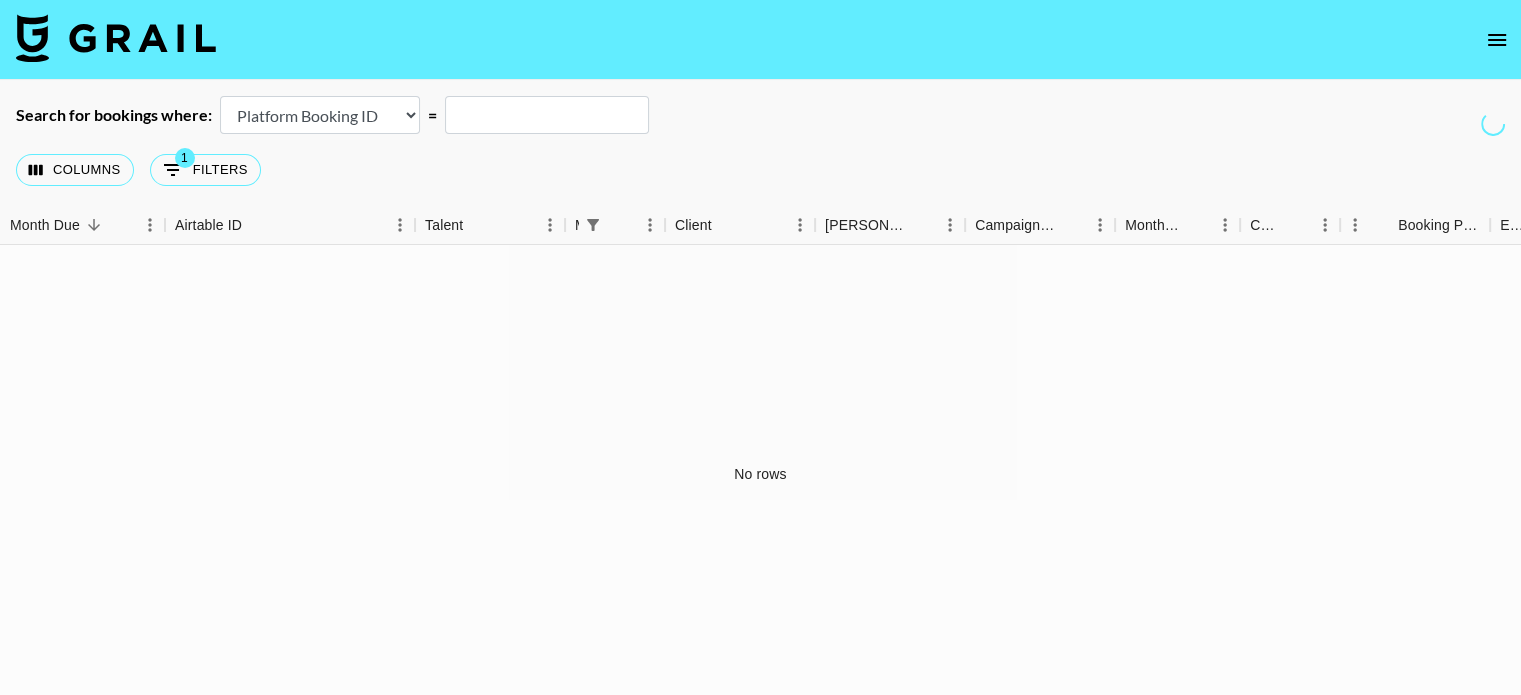 click at bounding box center [116, 38] 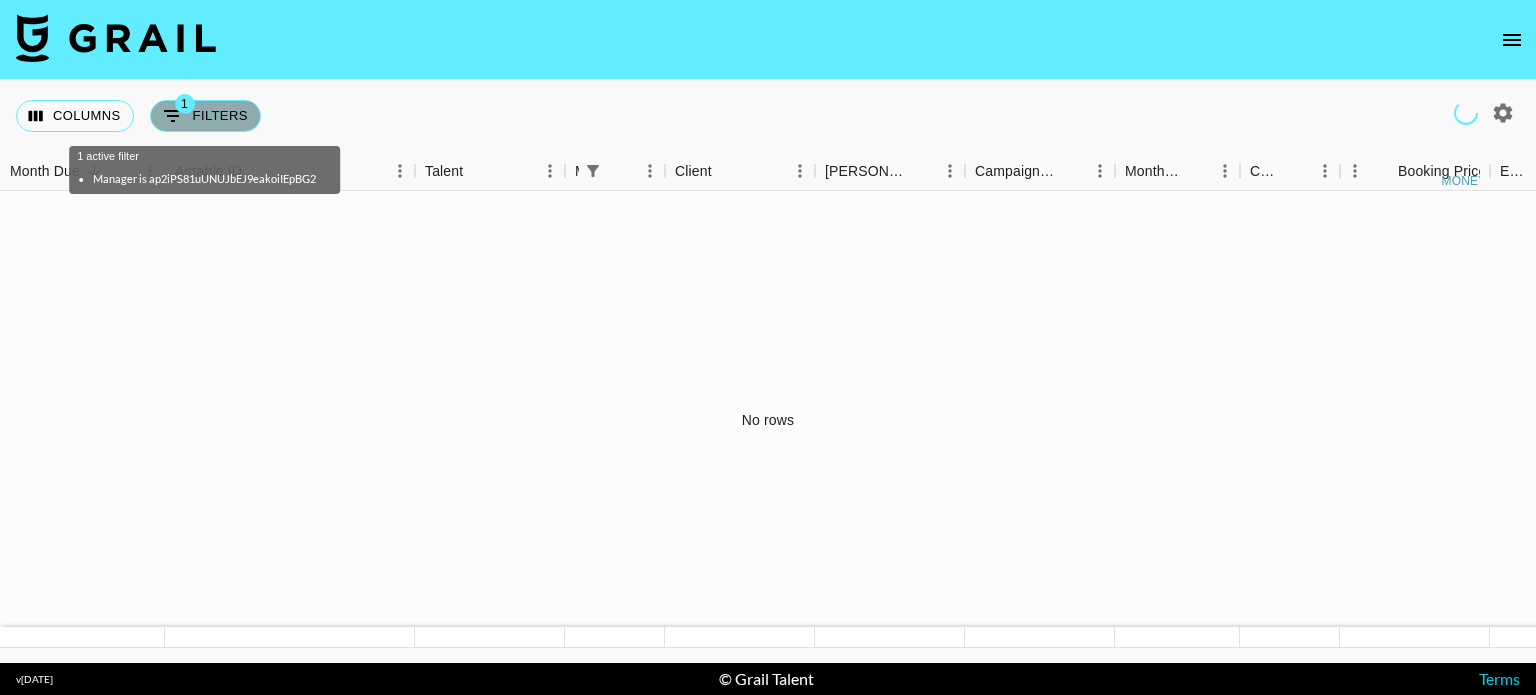 click on "1 Filters" at bounding box center (205, 116) 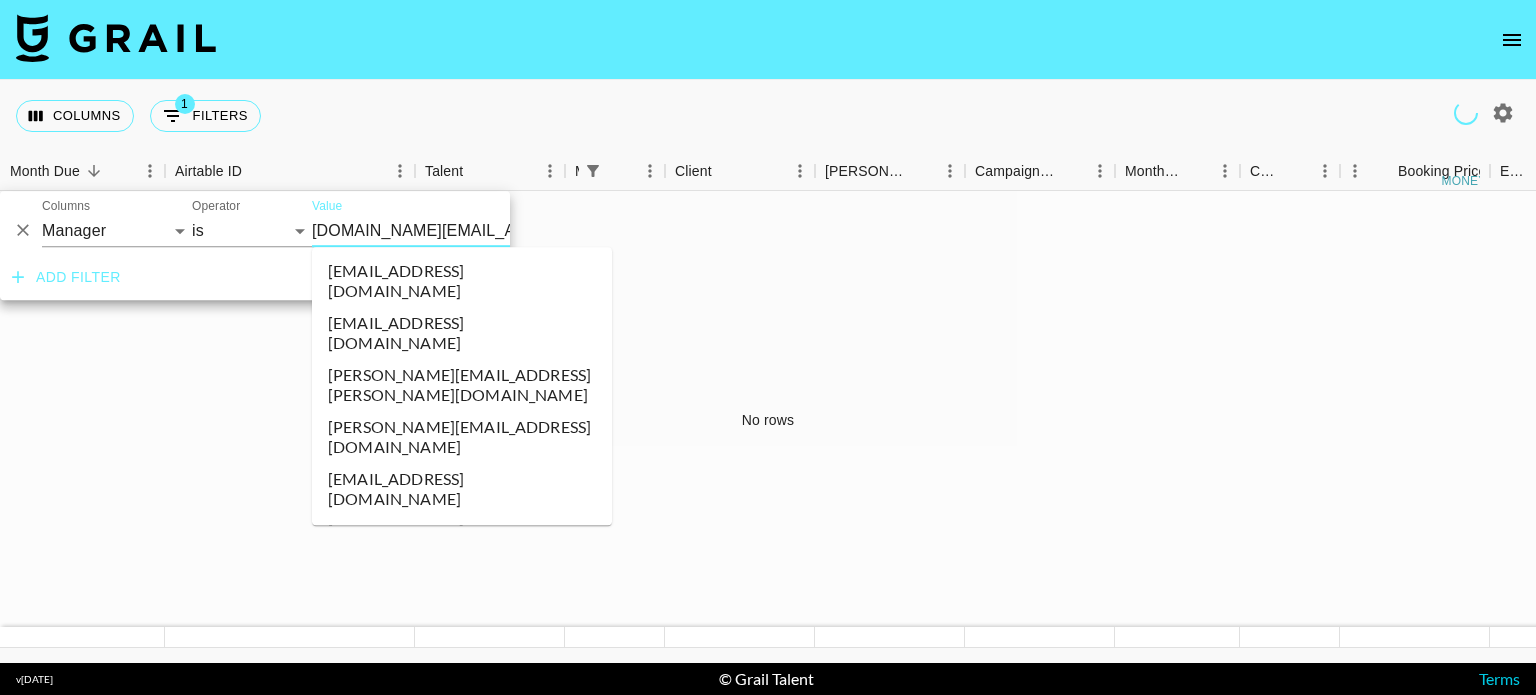 click on "[DOMAIN_NAME][EMAIL_ADDRESS][DOMAIN_NAME]" at bounding box center (434, 230) 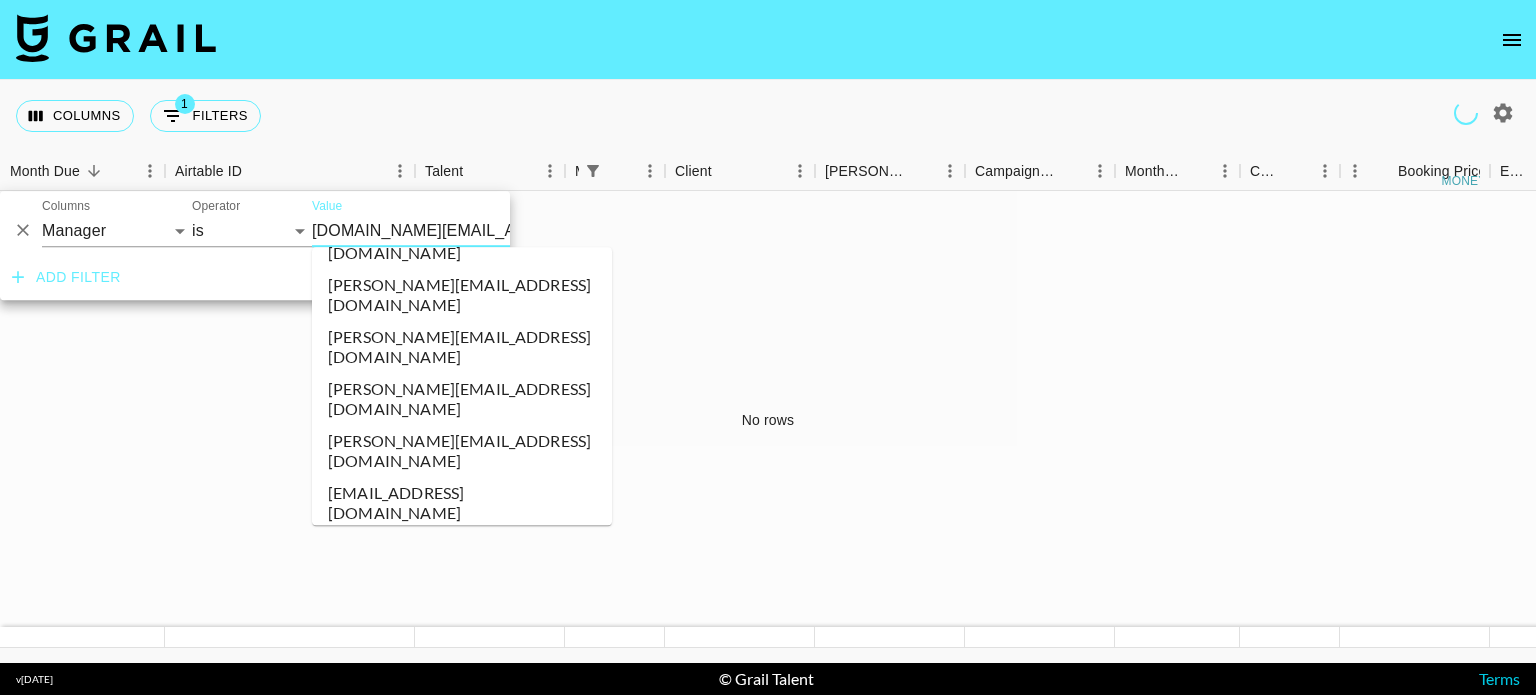 type on "h" 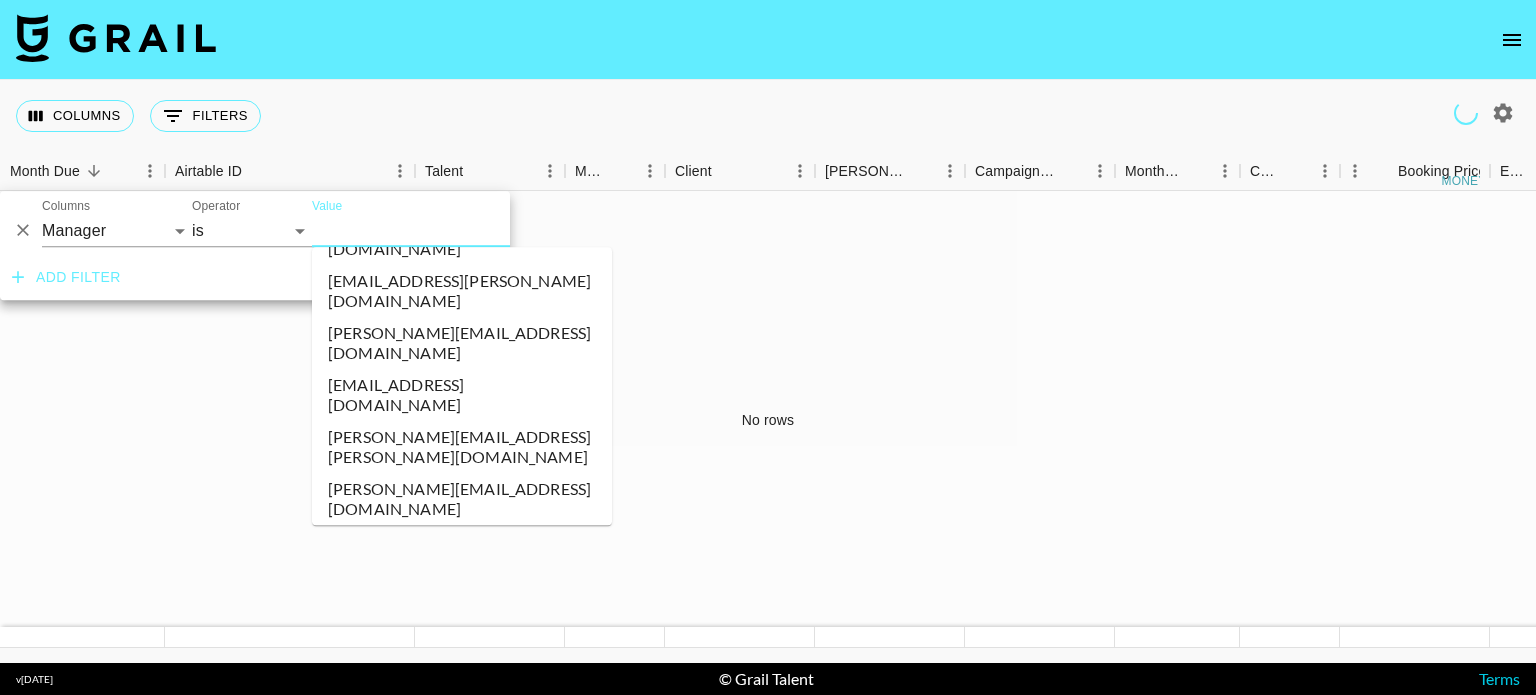 scroll, scrollTop: 0, scrollLeft: 0, axis: both 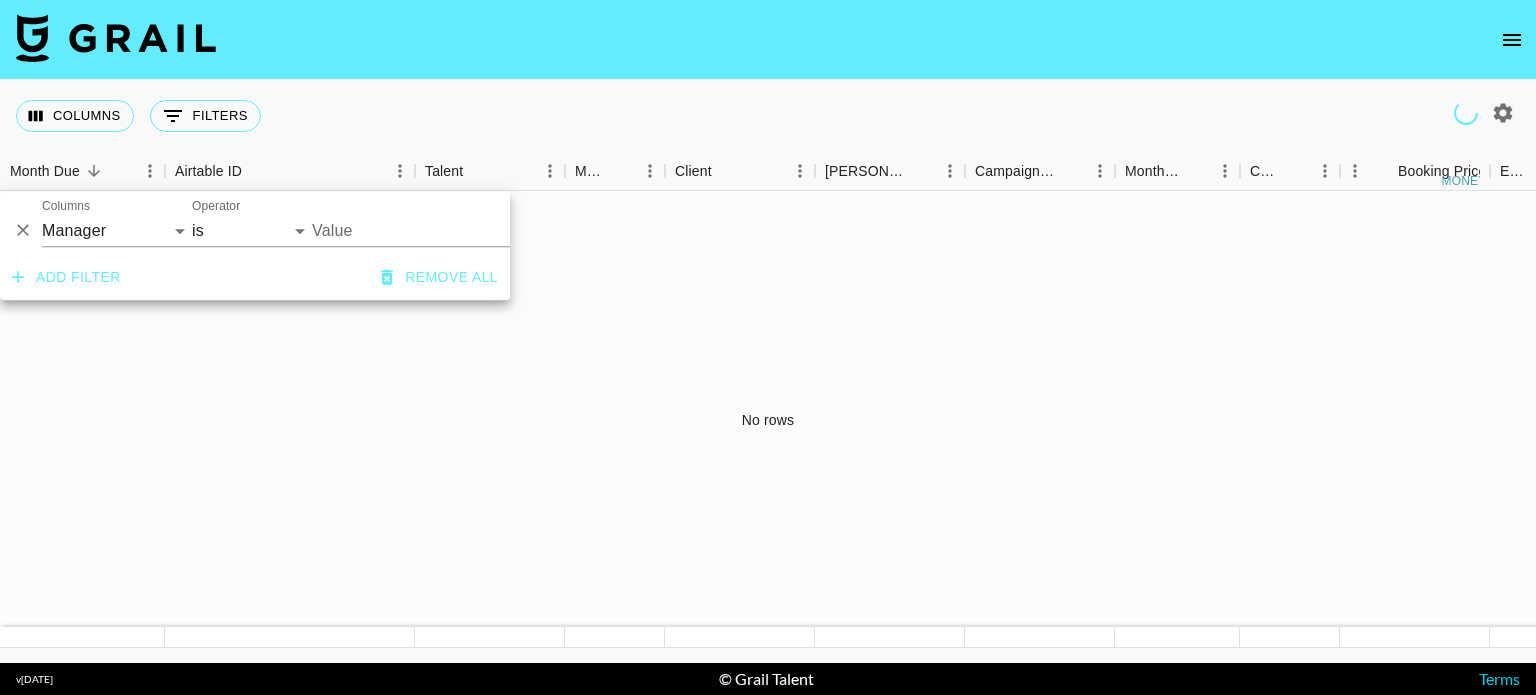 click on "Value" at bounding box center [447, 230] 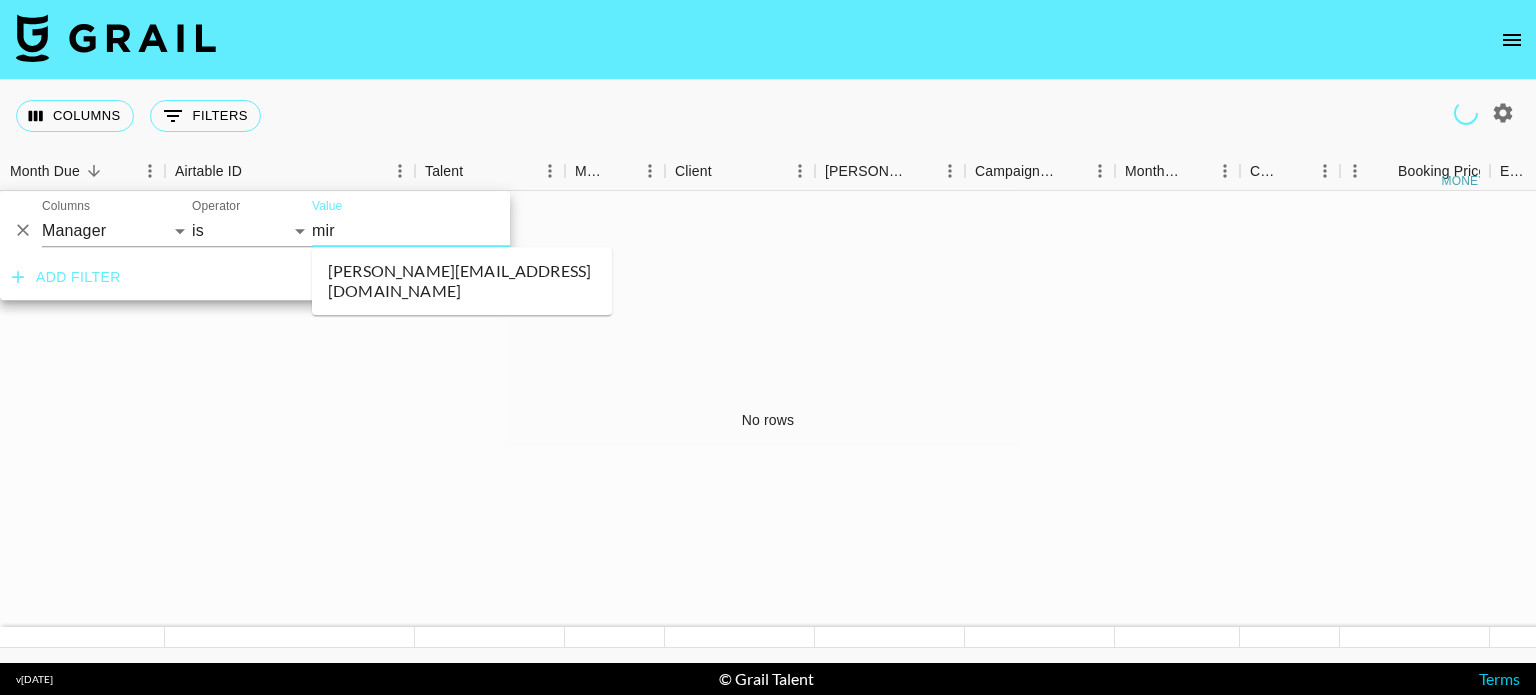 type on "mira" 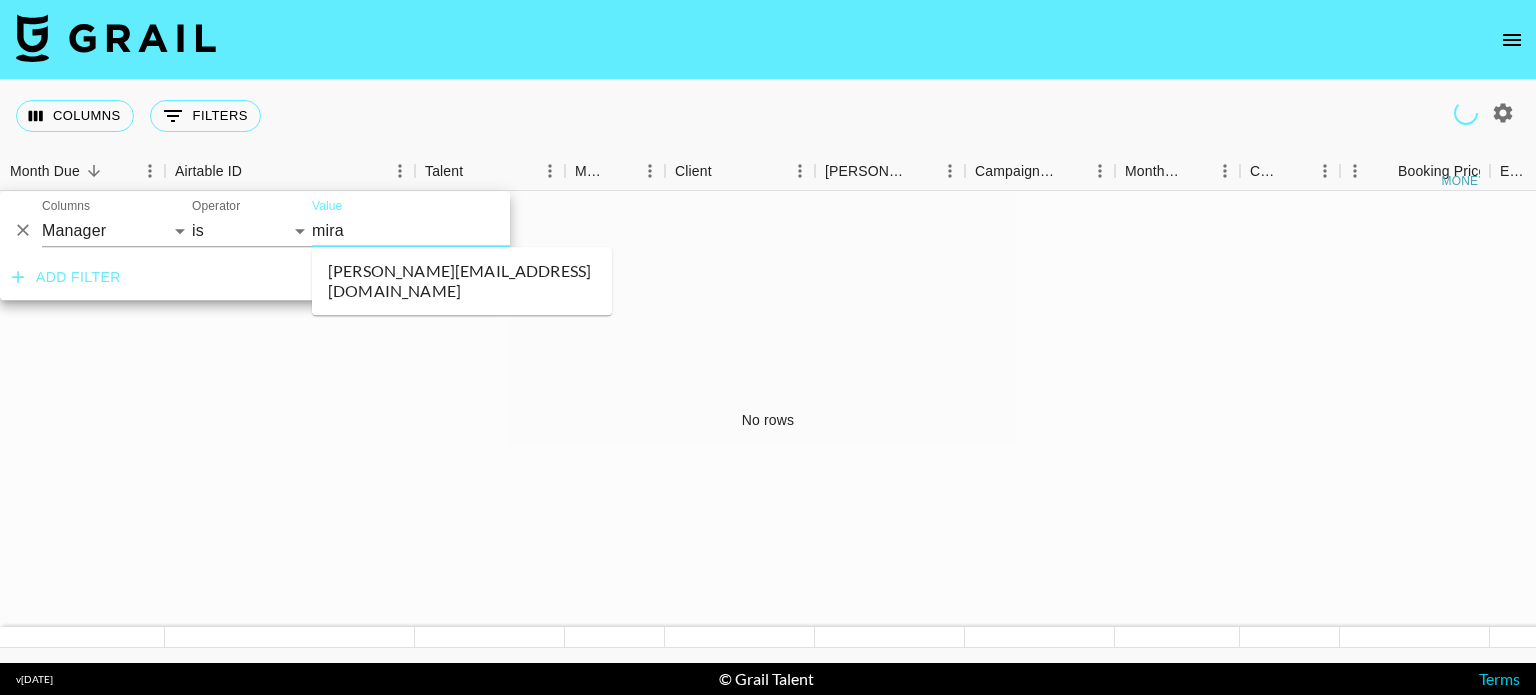 click on "[PERSON_NAME][EMAIL_ADDRESS][DOMAIN_NAME]" at bounding box center (462, 281) 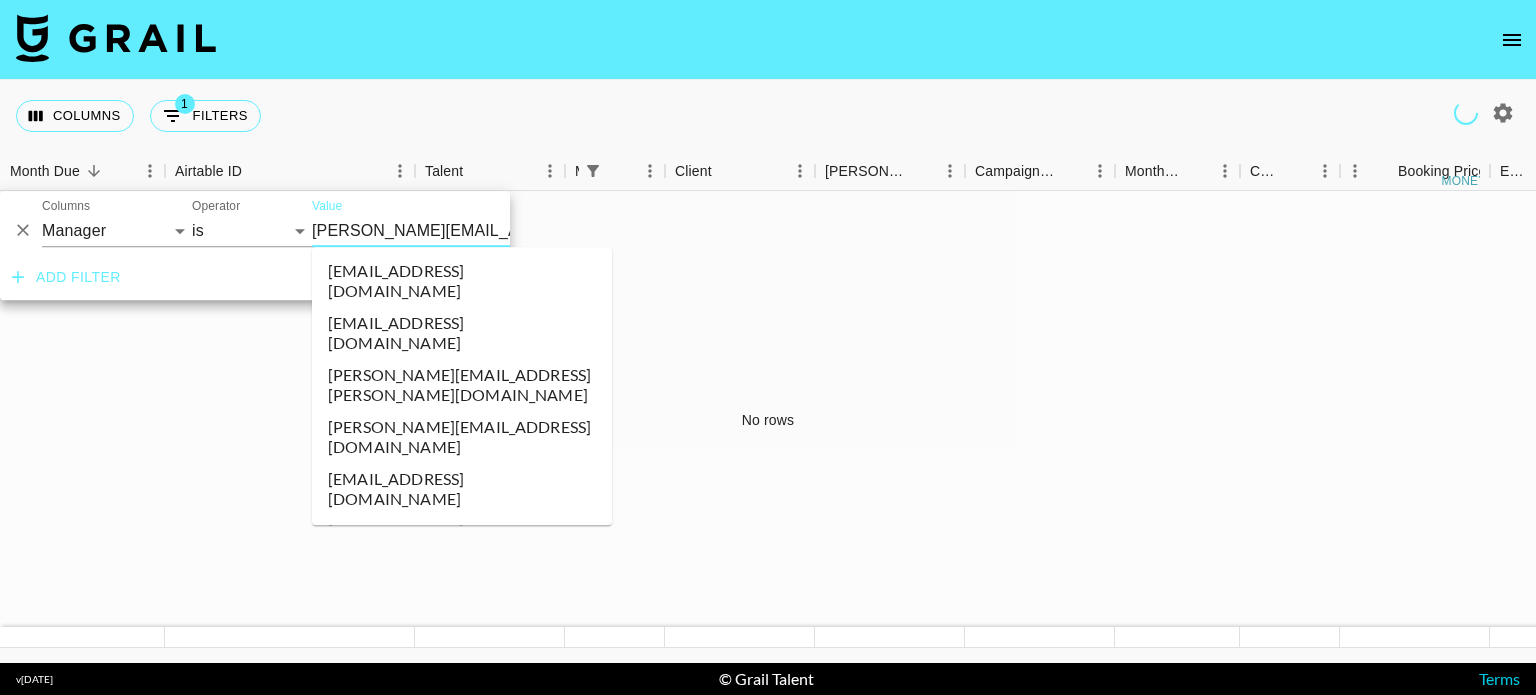 click on "[PERSON_NAME][EMAIL_ADDRESS][DOMAIN_NAME]" at bounding box center (434, 230) 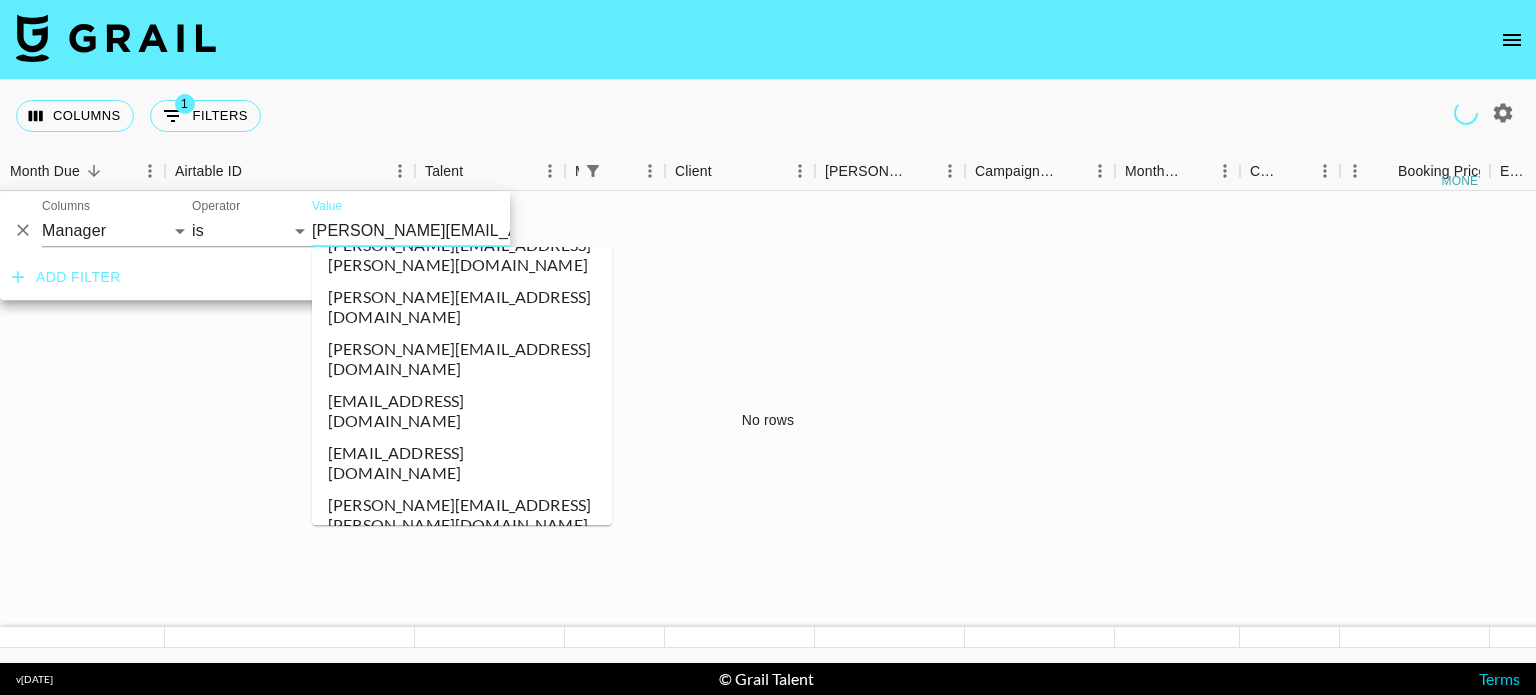 click on "[PERSON_NAME][EMAIL_ADDRESS][DOMAIN_NAME]" at bounding box center (434, 230) 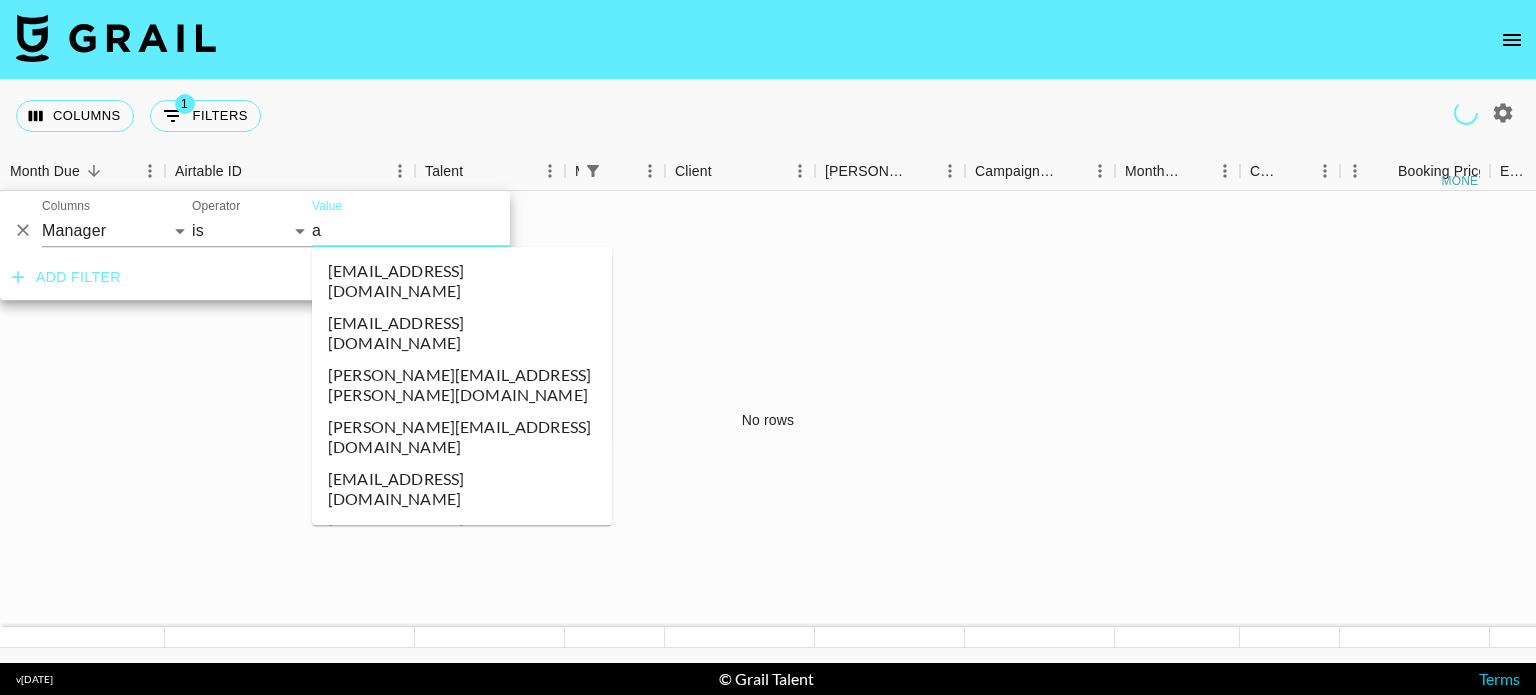 scroll, scrollTop: 7646, scrollLeft: 0, axis: vertical 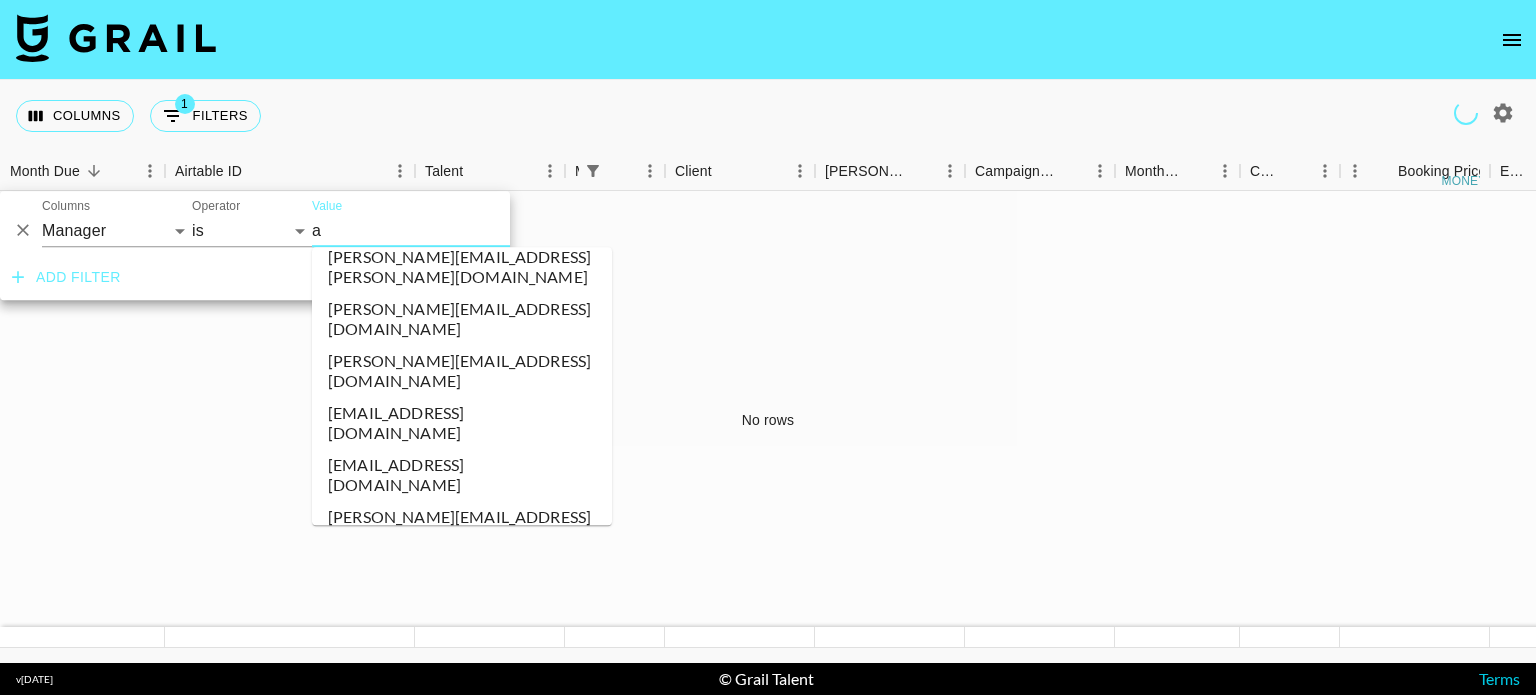 type on "ak" 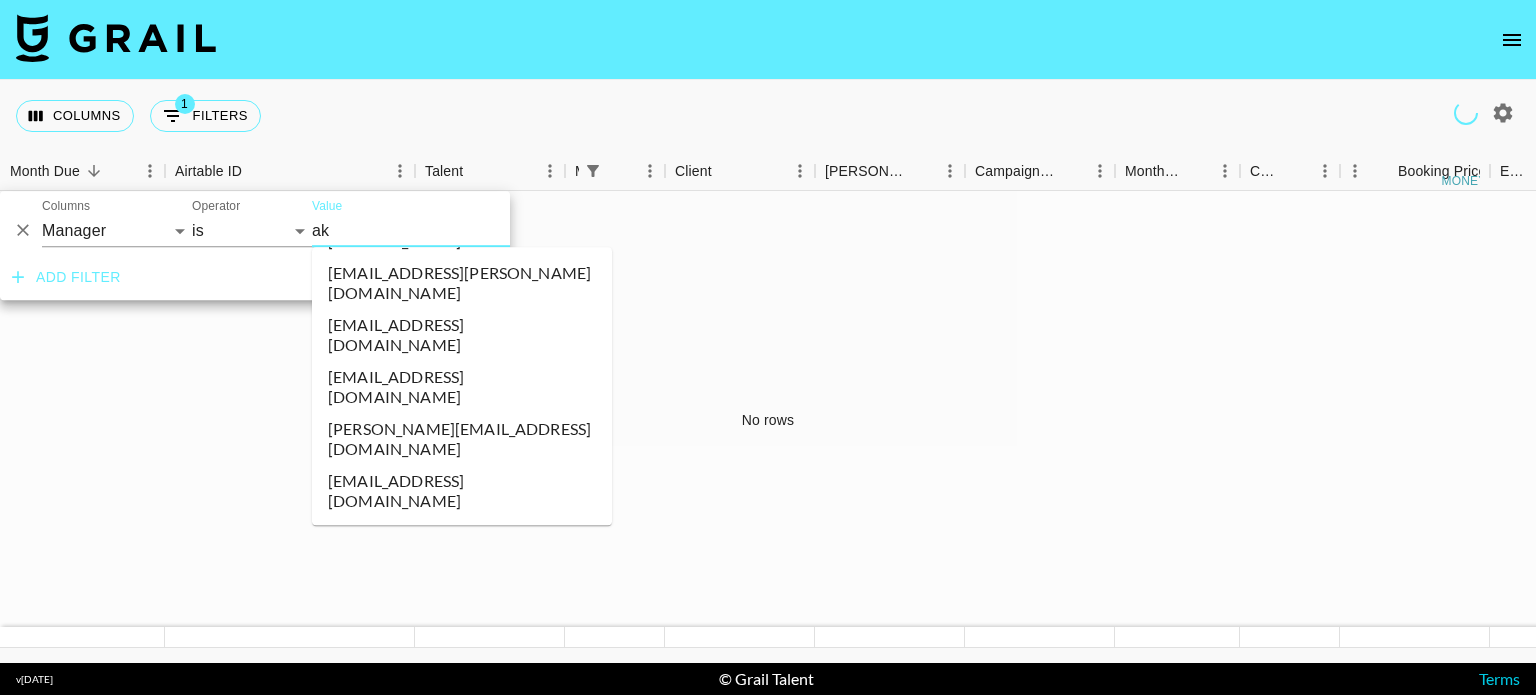 scroll, scrollTop: 0, scrollLeft: 0, axis: both 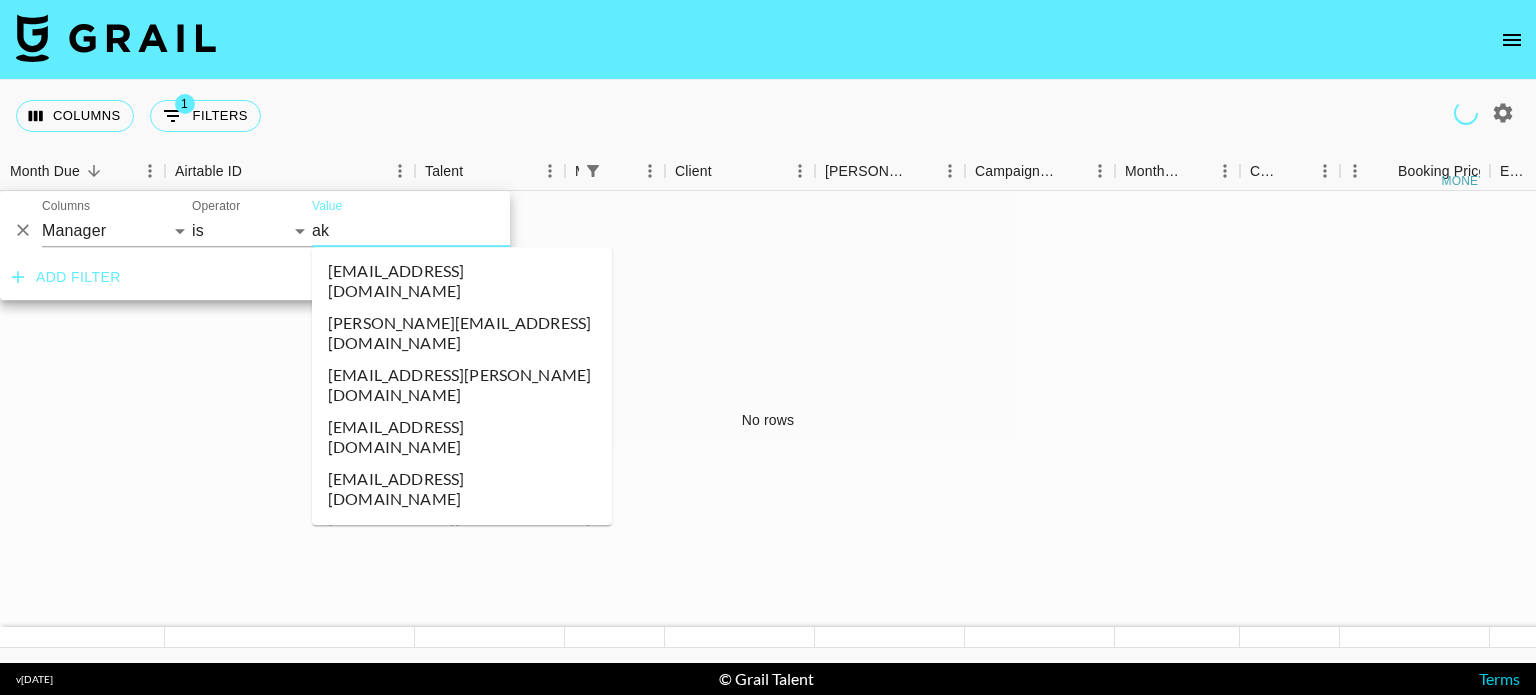 click on "[EMAIL_ADDRESS][DOMAIN_NAME]" at bounding box center (462, 281) 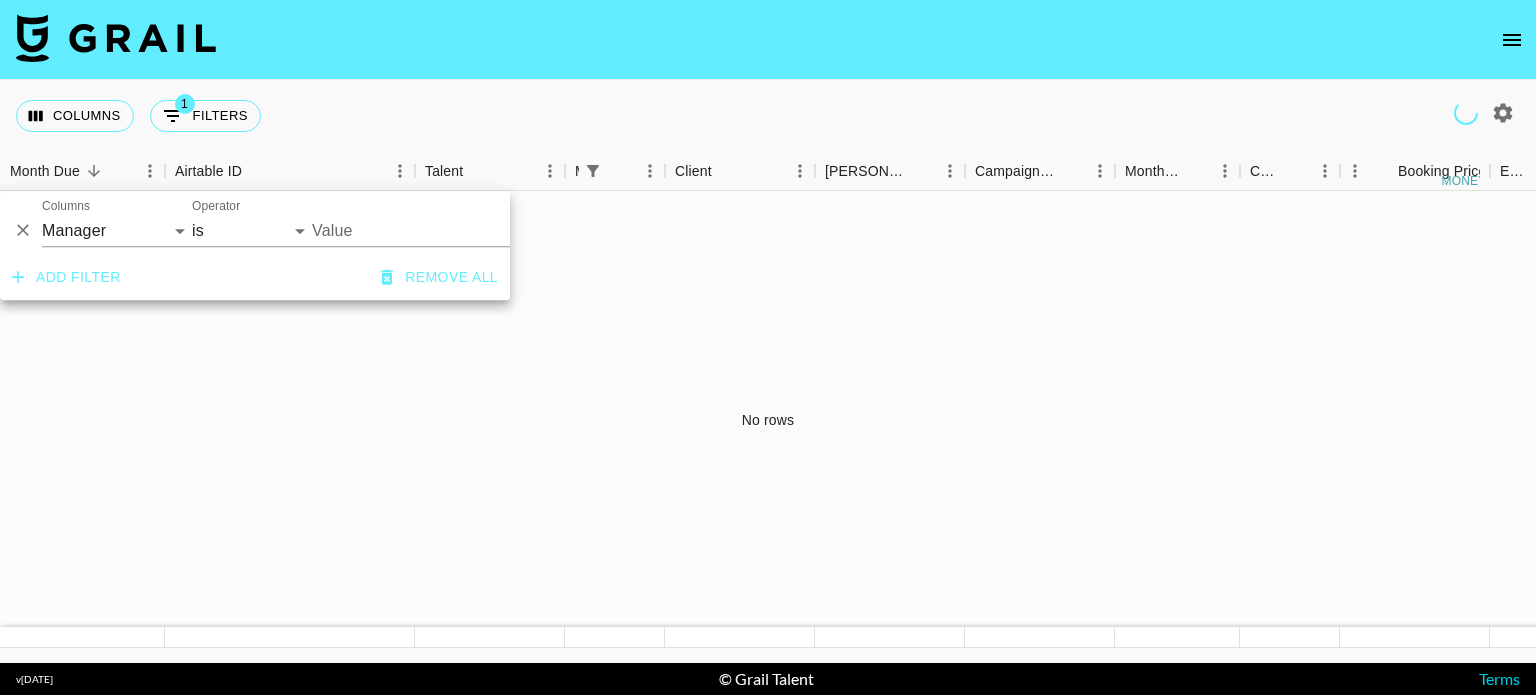 type on "[EMAIL_ADDRESS][DOMAIN_NAME]" 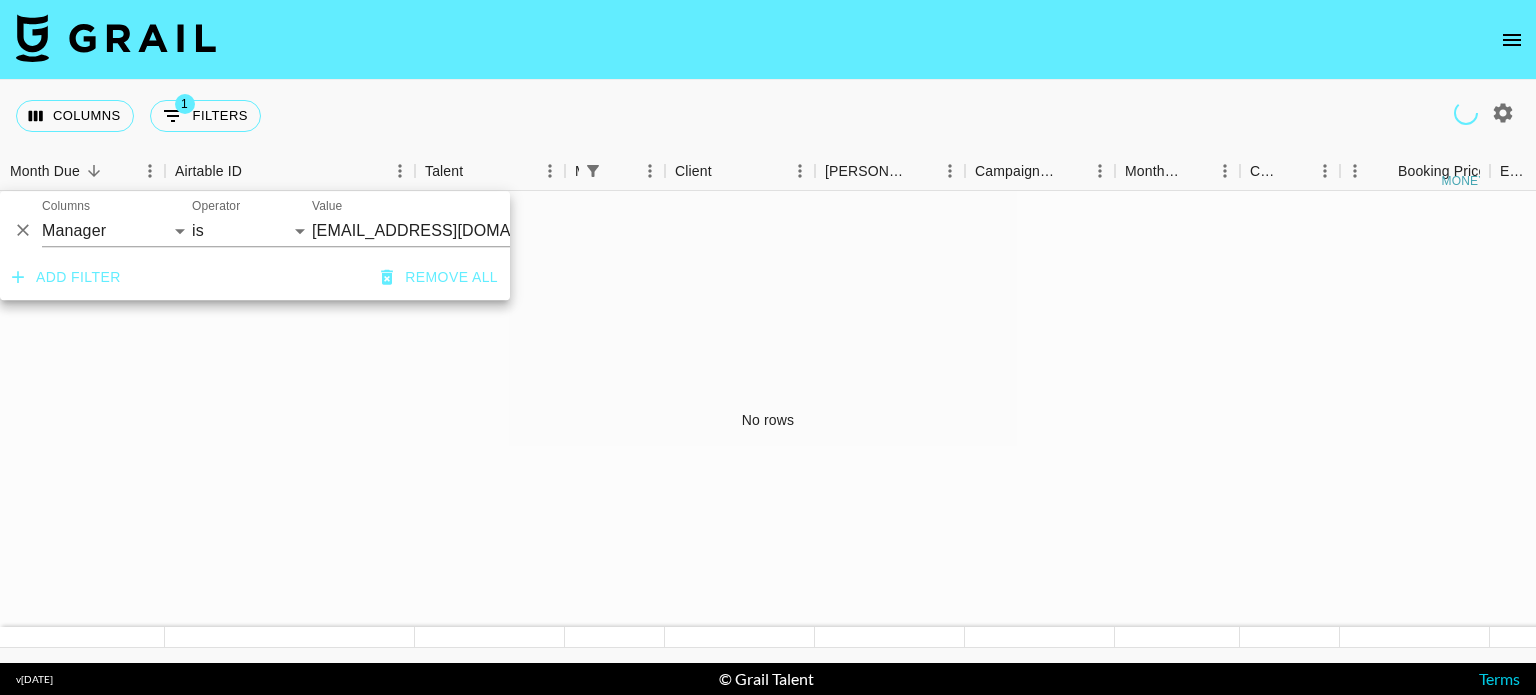 drag, startPoint x: 408, startPoint y: 275, endPoint x: 508, endPoint y: -54, distance: 343.86188 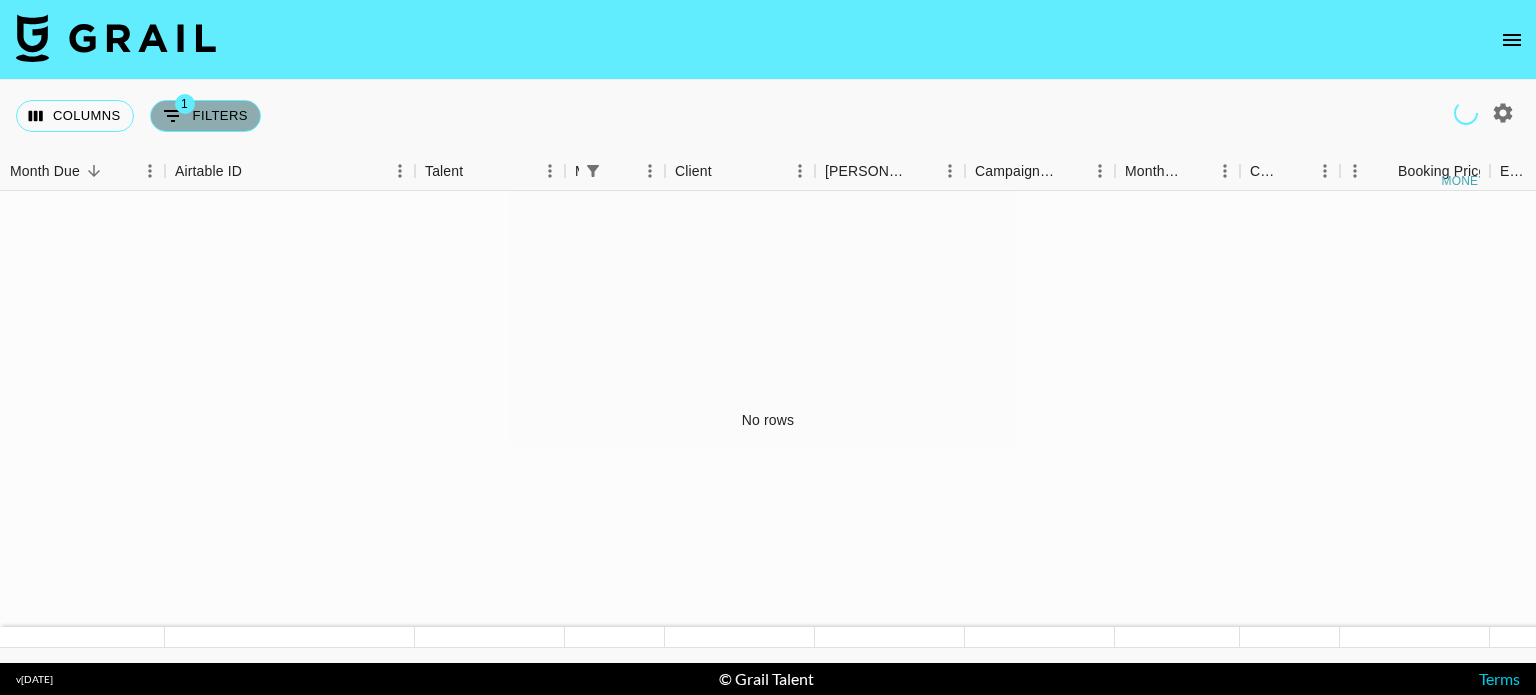 click 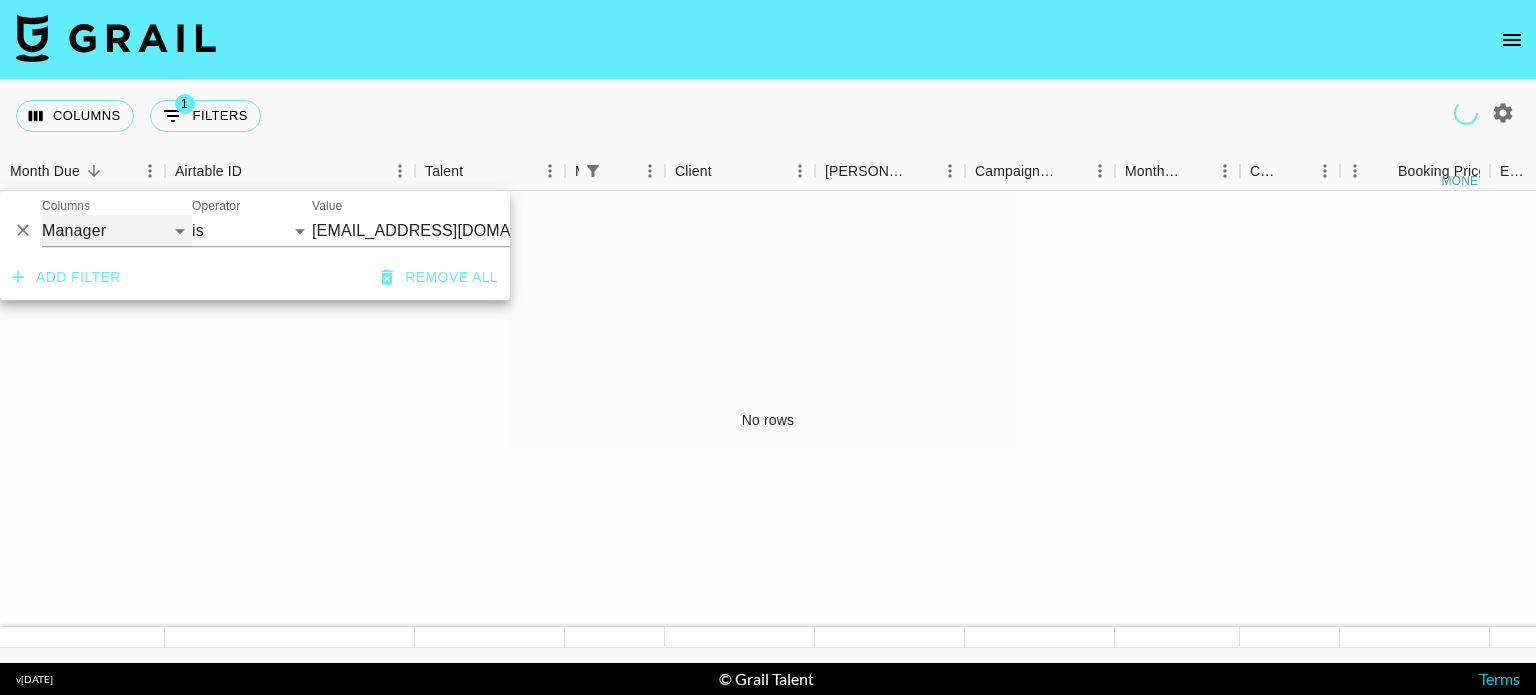 click on "Grail Platform ID Airtable ID Talent Manager Client [PERSON_NAME] Campaign (Type) Date Created Created by Grail Team Month Due Currency Booking Price Creator Commmission Override External Commission Expenses: Remove Commission? Commission Status Video Link Boost Code Special Booking Type PO Number Invoice Notes Uniport Contact Email Contract File Payment Sent Payment Sent Date Invoice Link" at bounding box center [117, 231] 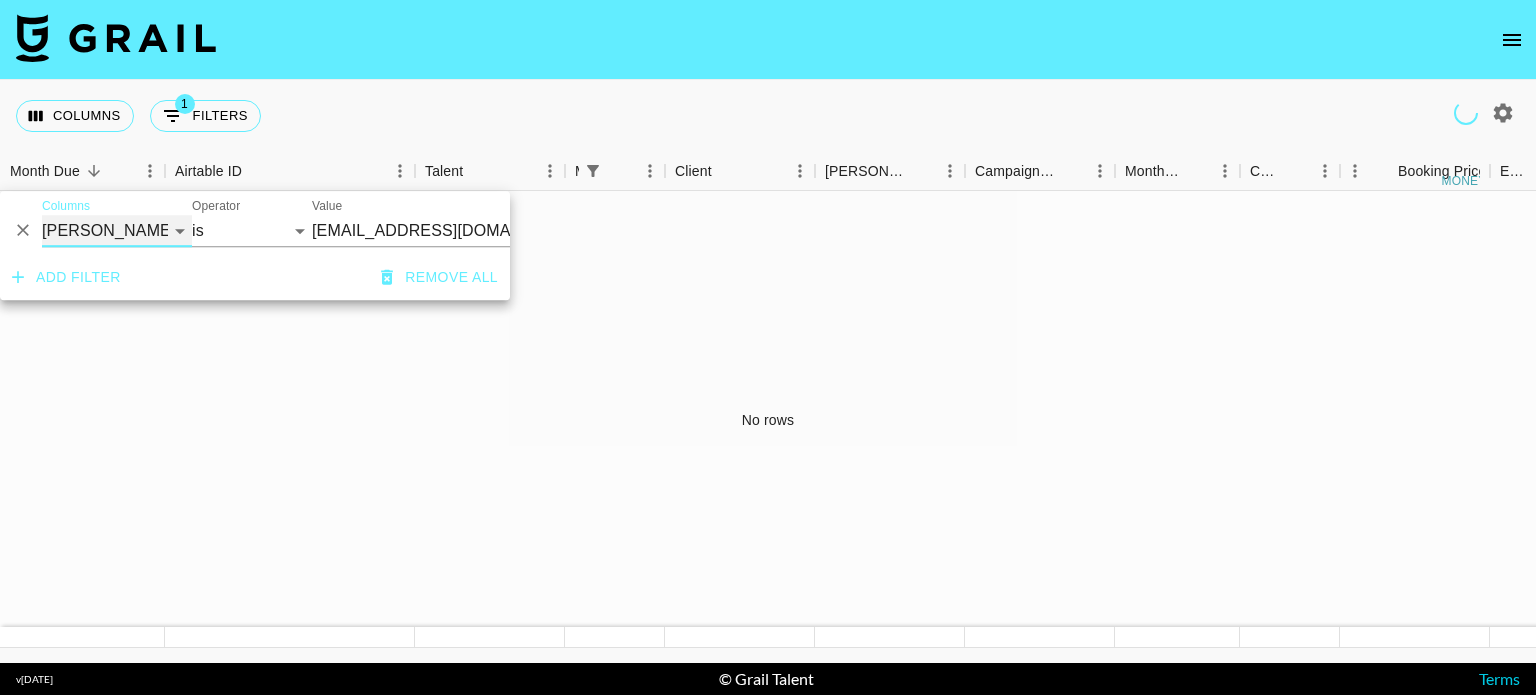 click on "Grail Platform ID Airtable ID Talent Manager Client [PERSON_NAME] Campaign (Type) Date Created Created by Grail Team Month Due Currency Booking Price Creator Commmission Override External Commission Expenses: Remove Commission? Commission Status Video Link Boost Code Special Booking Type PO Number Invoice Notes Uniport Contact Email Contract File Payment Sent Payment Sent Date Invoice Link" at bounding box center [117, 231] 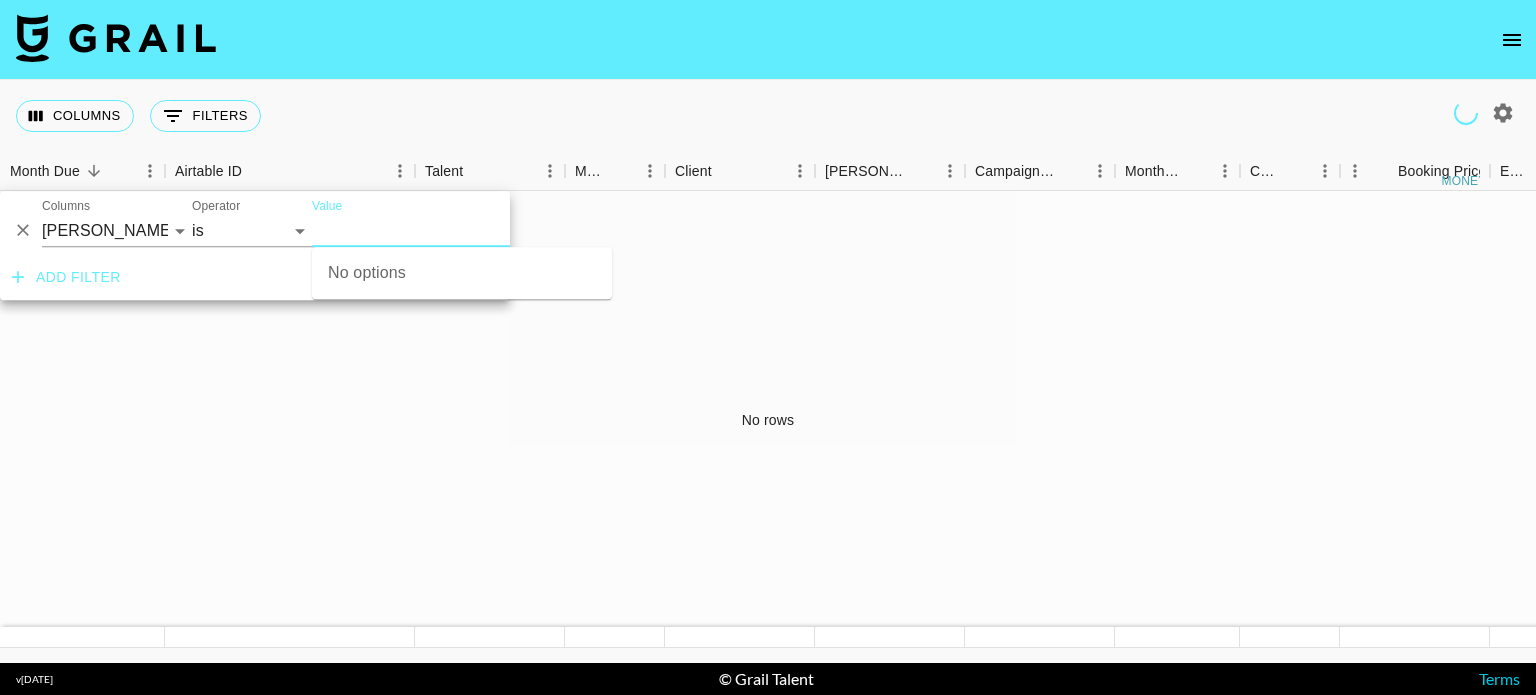 click on "Value" at bounding box center [447, 230] 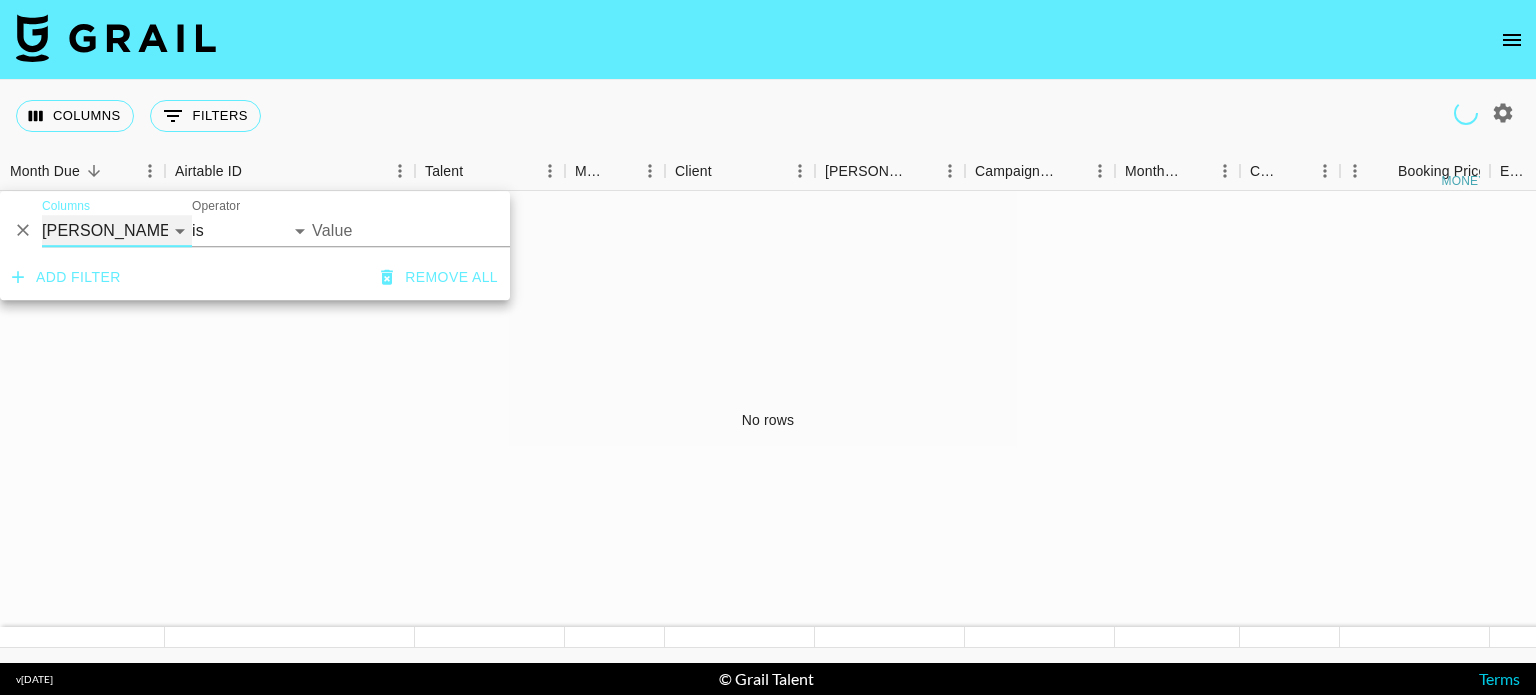 click on "Grail Platform ID Airtable ID Talent Manager Client [PERSON_NAME] Campaign (Type) Date Created Created by Grail Team Month Due Currency Booking Price Creator Commmission Override External Commission Expenses: Remove Commission? Commission Status Video Link Boost Code Special Booking Type PO Number Invoice Notes Uniport Contact Email Contract File Payment Sent Payment Sent Date Invoice Link" at bounding box center [117, 231] 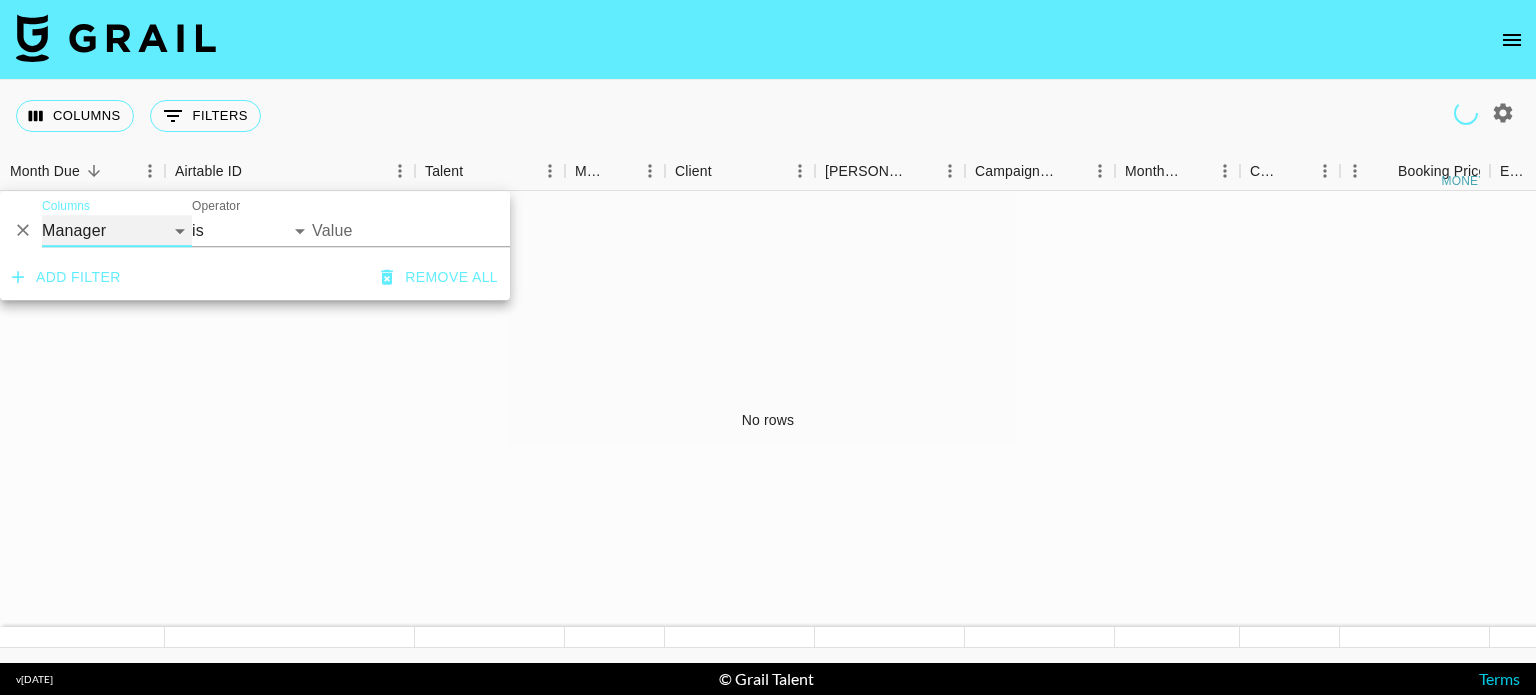 click on "Grail Platform ID Airtable ID Talent Manager Client [PERSON_NAME] Campaign (Type) Date Created Created by Grail Team Month Due Currency Booking Price Creator Commmission Override External Commission Expenses: Remove Commission? Commission Status Video Link Boost Code Special Booking Type PO Number Invoice Notes Uniport Contact Email Contract File Payment Sent Payment Sent Date Invoice Link" at bounding box center [117, 231] 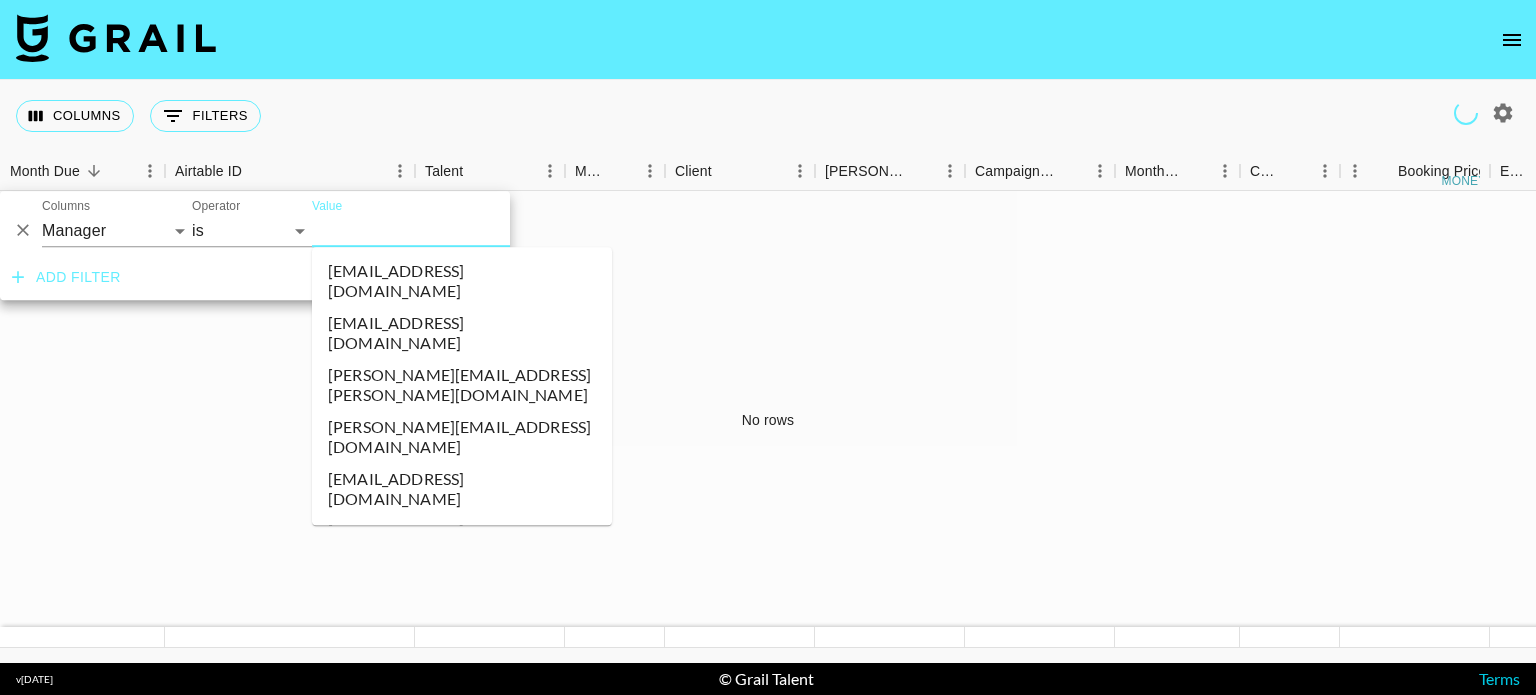 click on "Value" at bounding box center (447, 230) 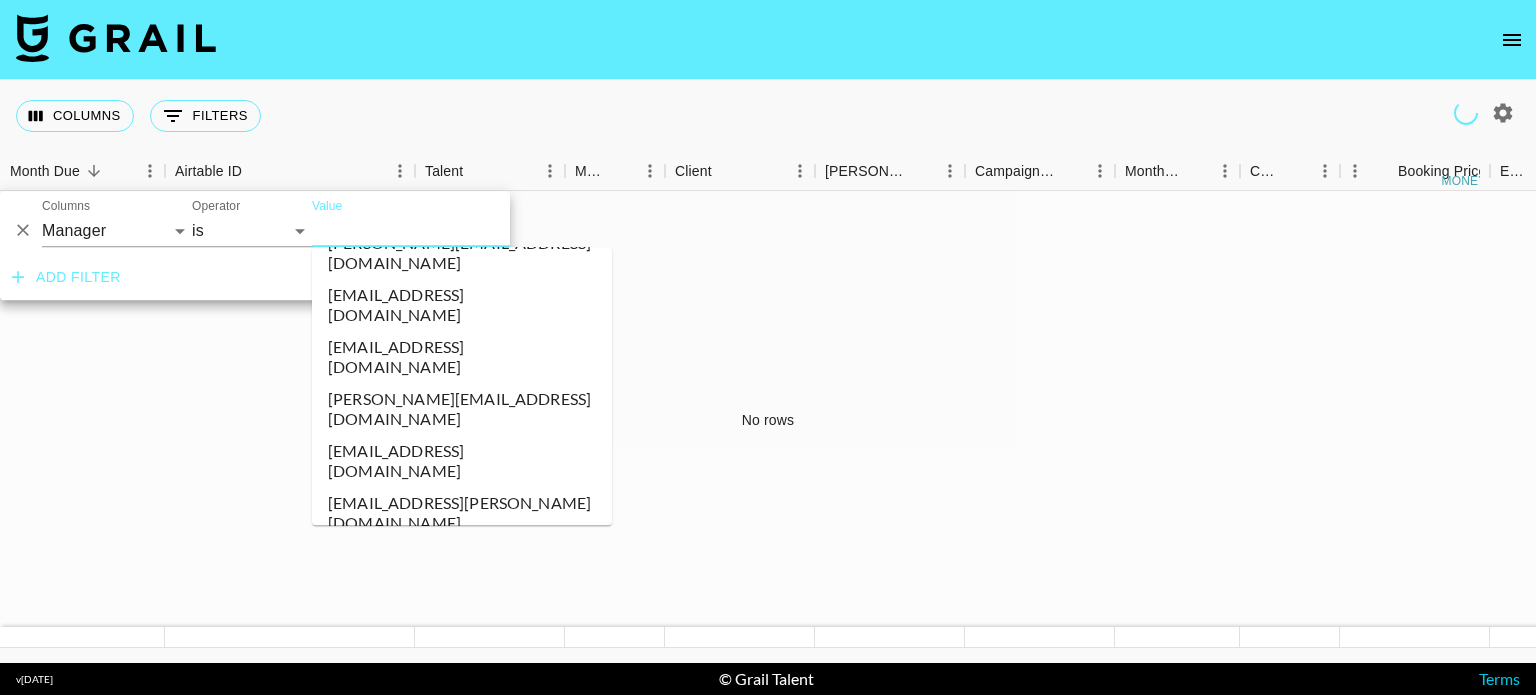 scroll, scrollTop: 184, scrollLeft: 0, axis: vertical 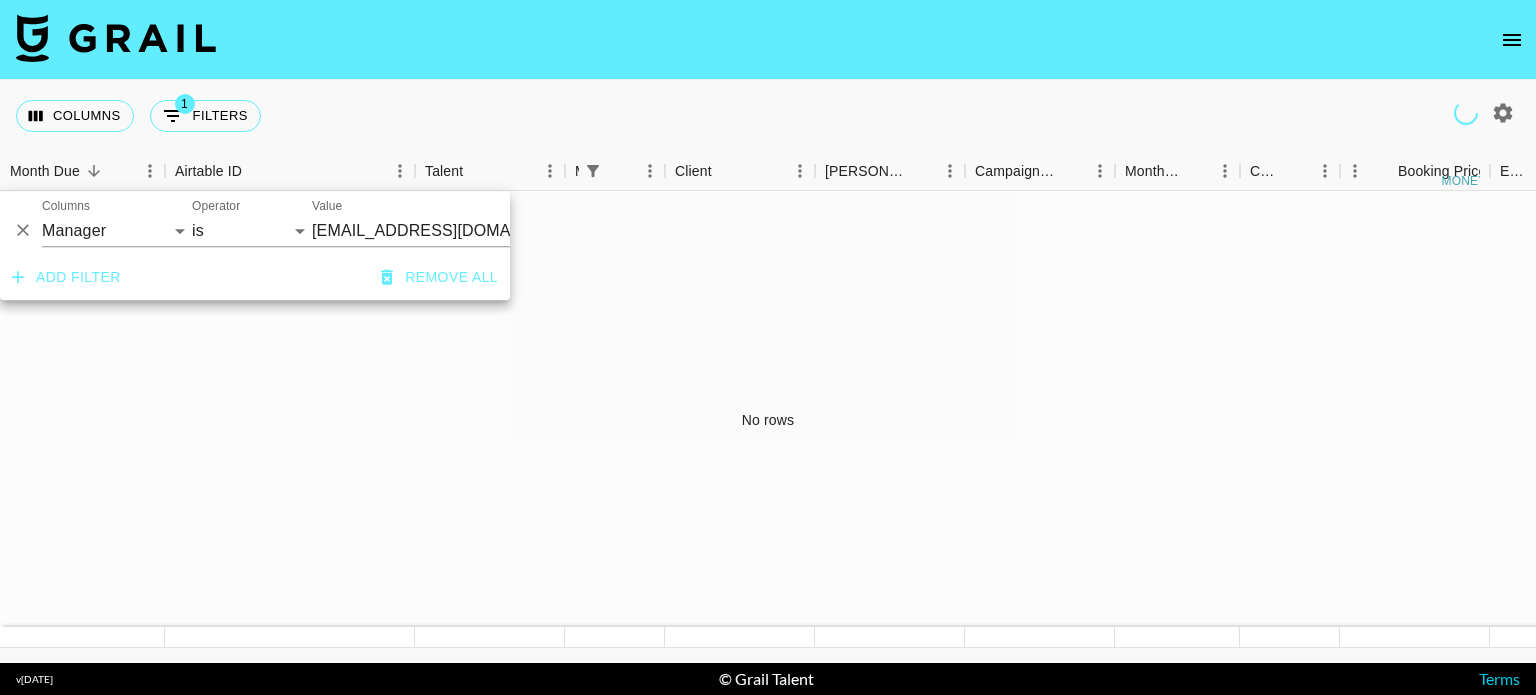 click at bounding box center [768, 40] 